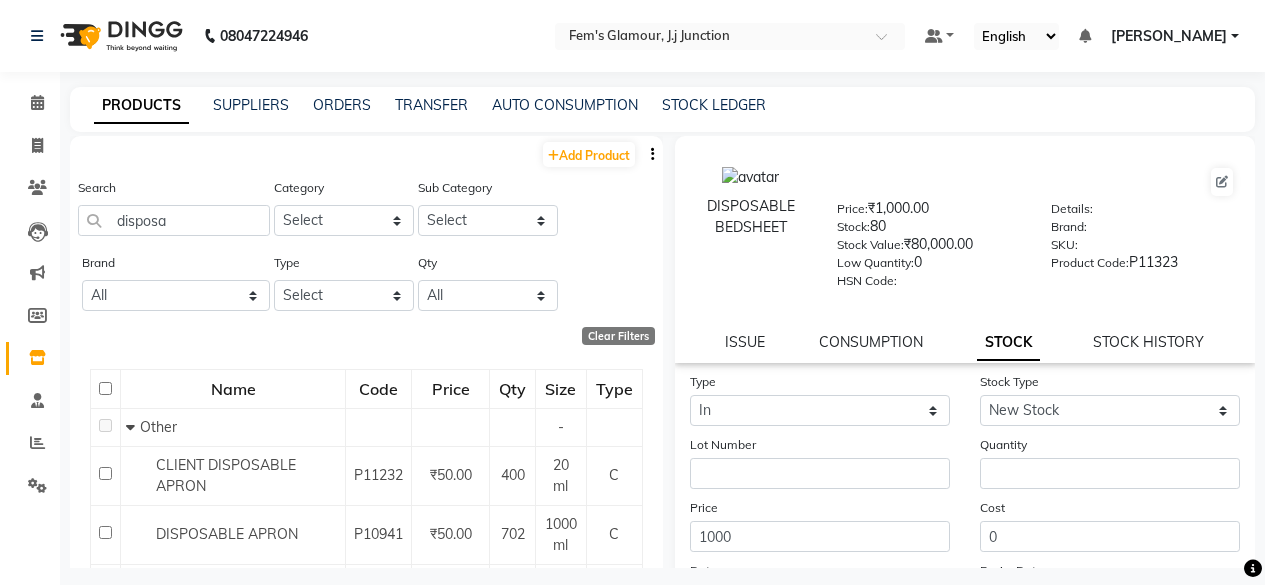 select on "in" 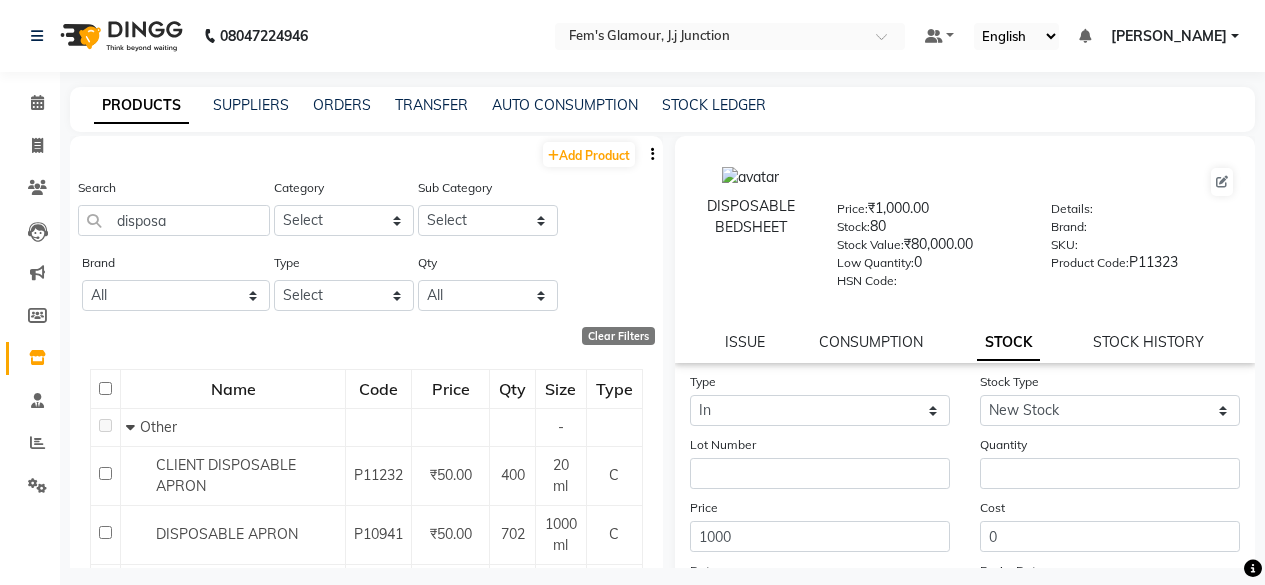 scroll, scrollTop: 0, scrollLeft: 0, axis: both 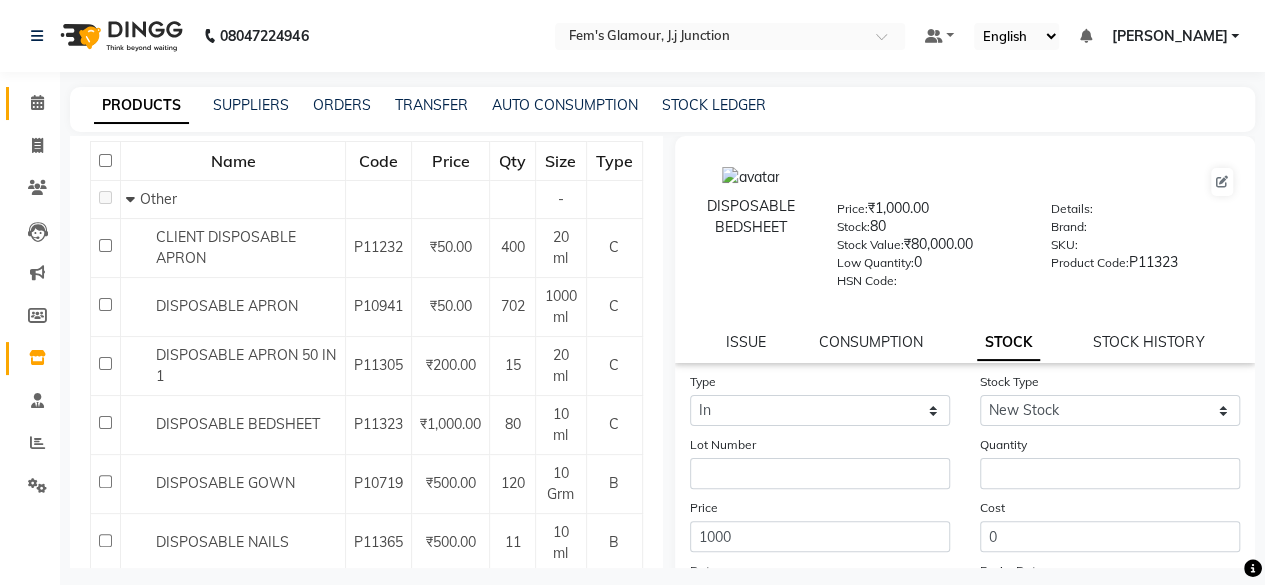 click on "Calendar" 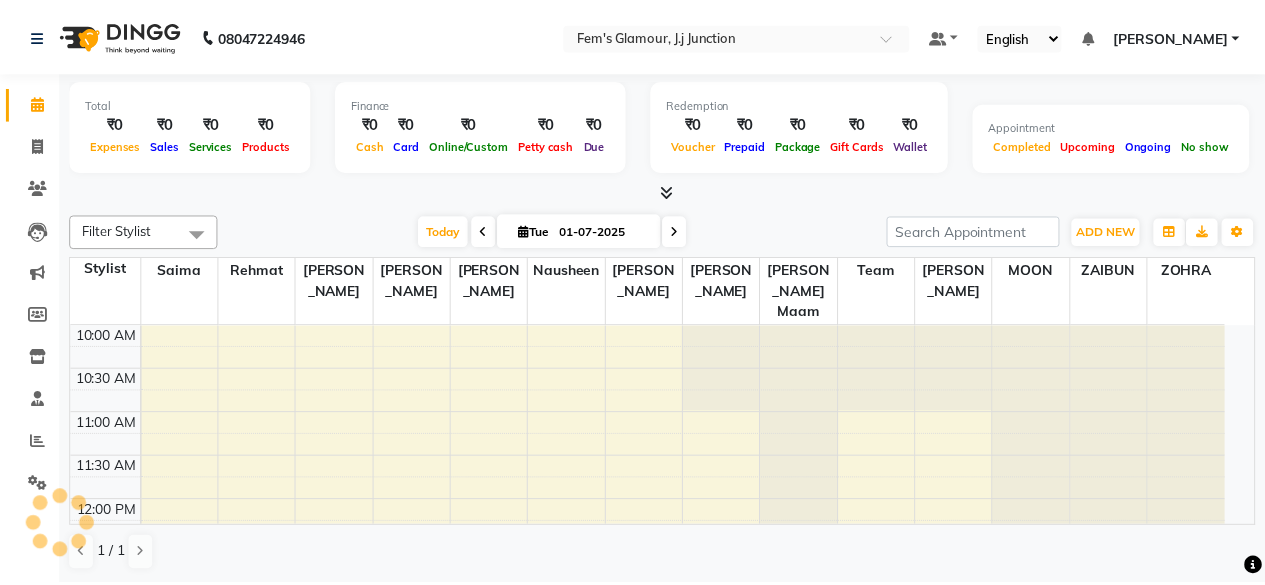 scroll, scrollTop: 434, scrollLeft: 0, axis: vertical 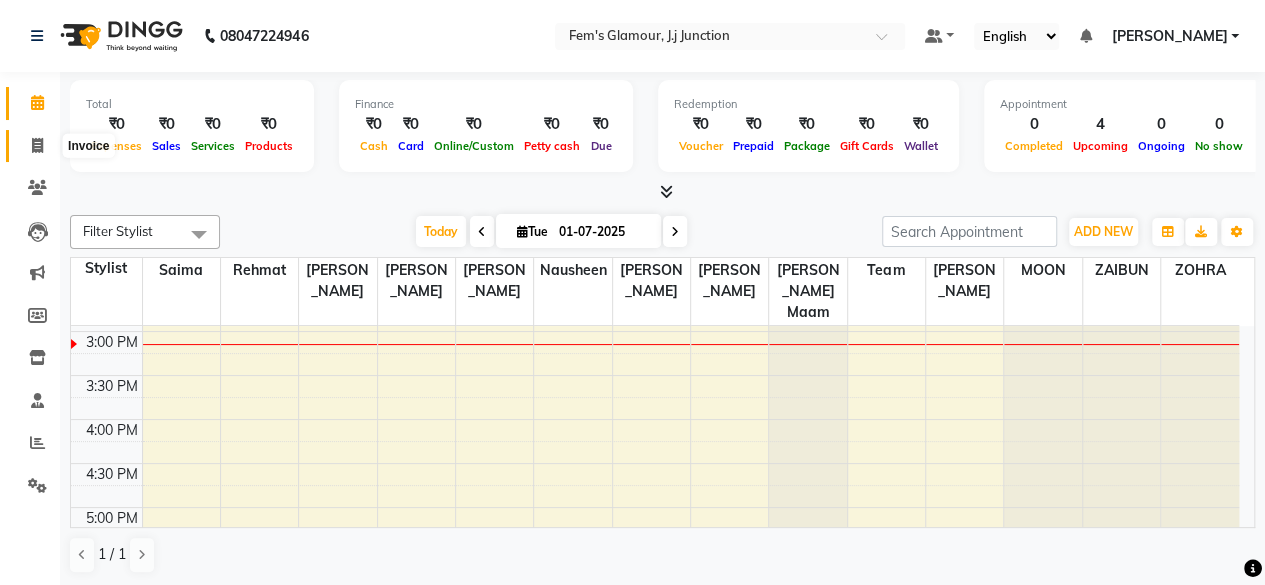 click 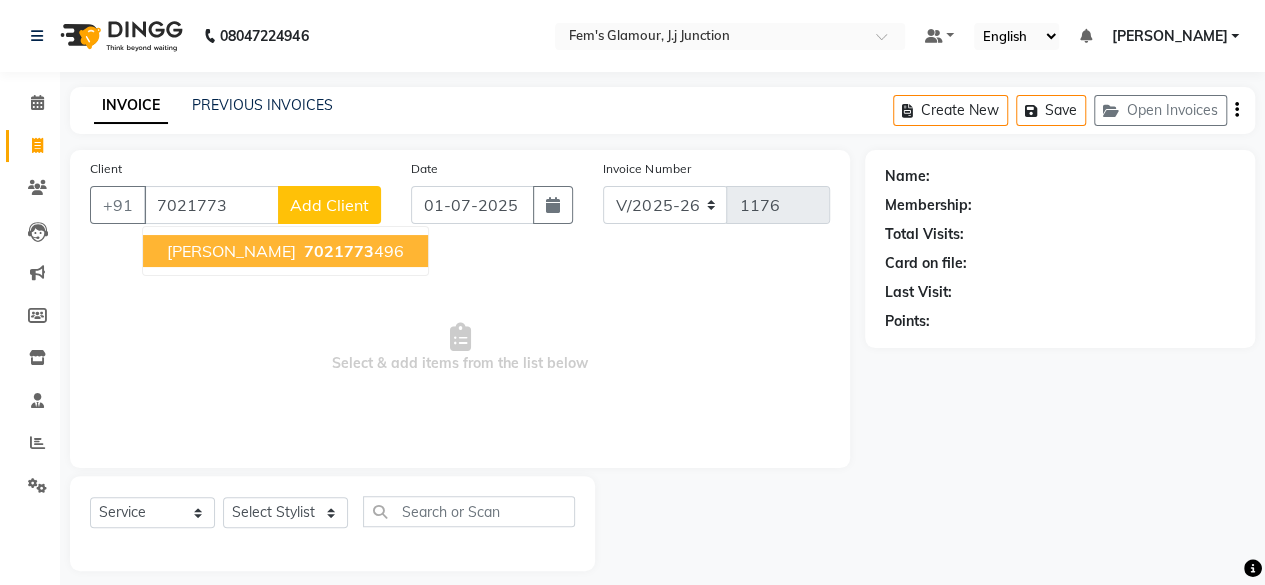 click on "[PERSON_NAME]" at bounding box center [231, 251] 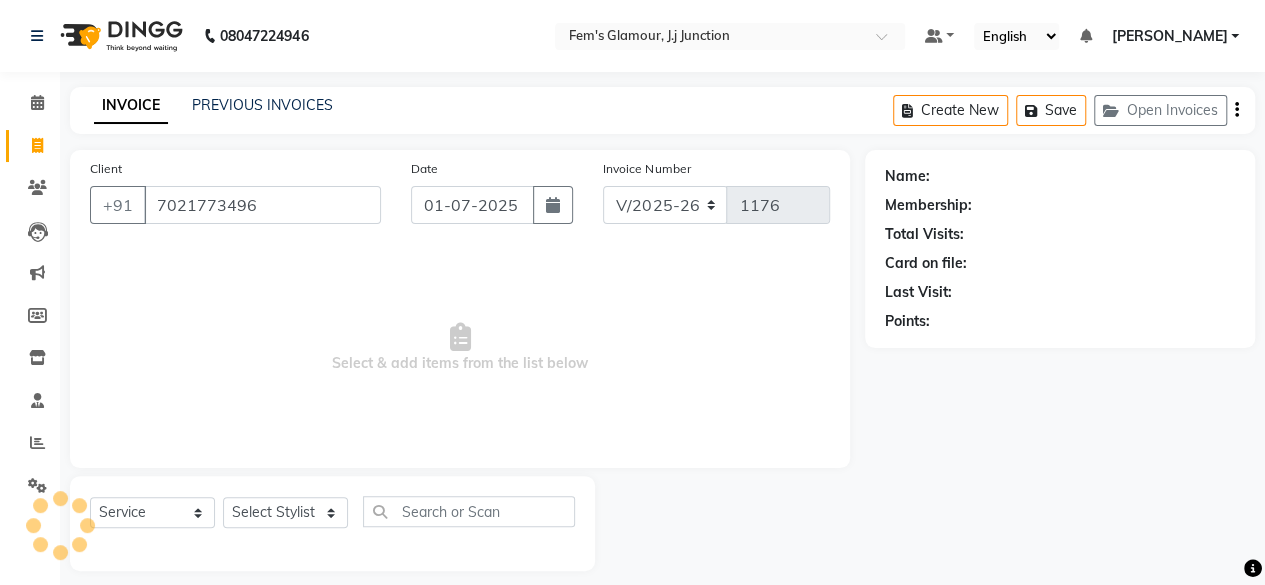 type on "7021773496" 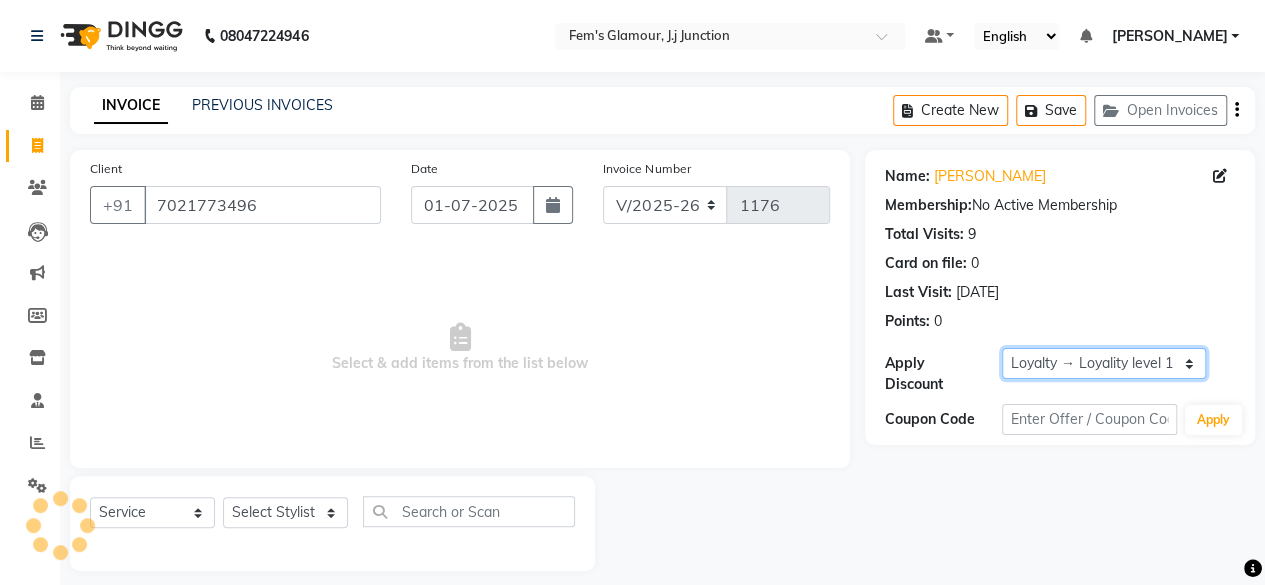 click on "Select  Loyalty → Loyality level 1" 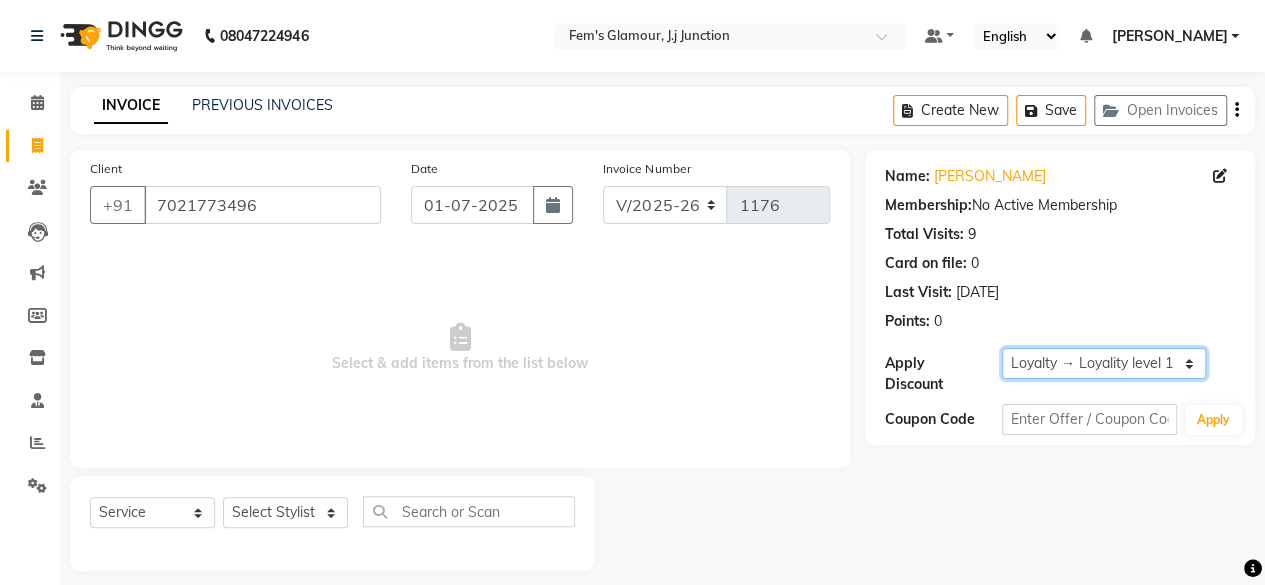 select on "0:" 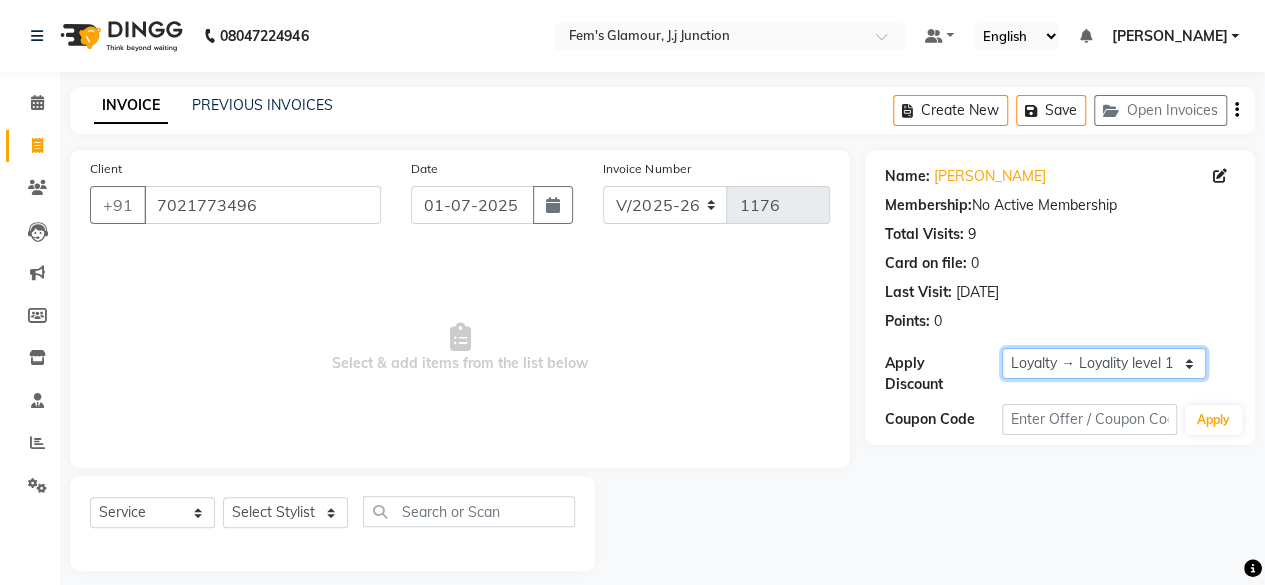 click on "Select  Loyalty → Loyality level 1" 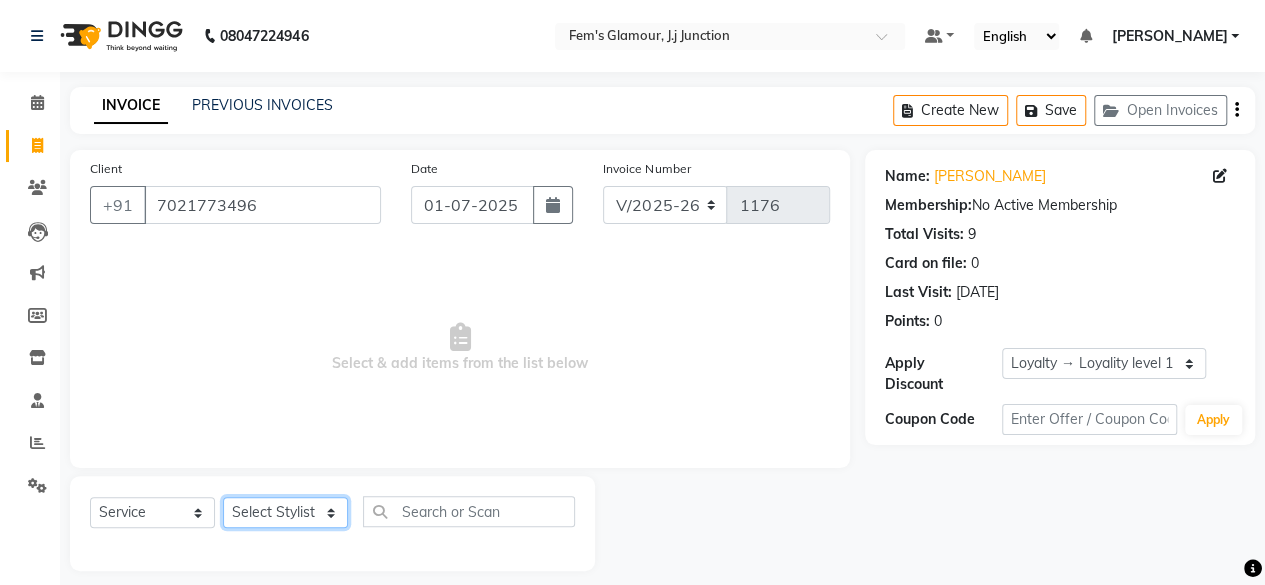 click on "Select Stylist fatima maam [PERSON_NAME] [PERSON_NAME] maam MOON Nagma Nasreen [PERSON_NAME] [PERSON_NAME] [PERSON_NAME] Team ZAIBUN ZOHRA" 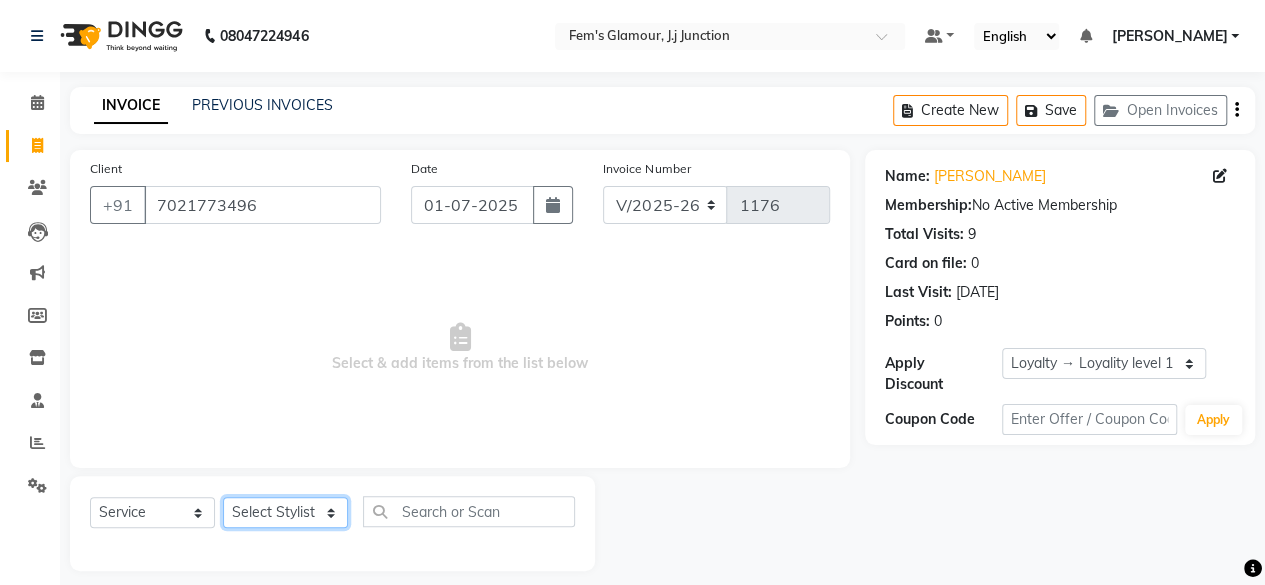 select on "22798" 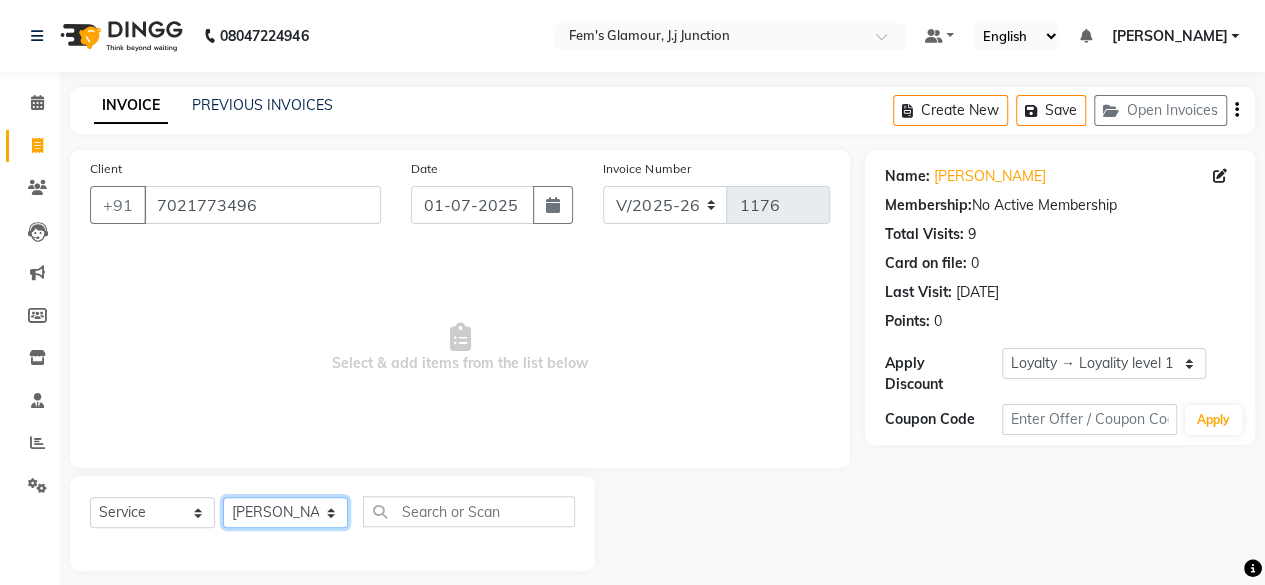 click on "Select Stylist fatima maam [PERSON_NAME] [PERSON_NAME] maam MOON Nagma Nasreen [PERSON_NAME] [PERSON_NAME] [PERSON_NAME] Team ZAIBUN ZOHRA" 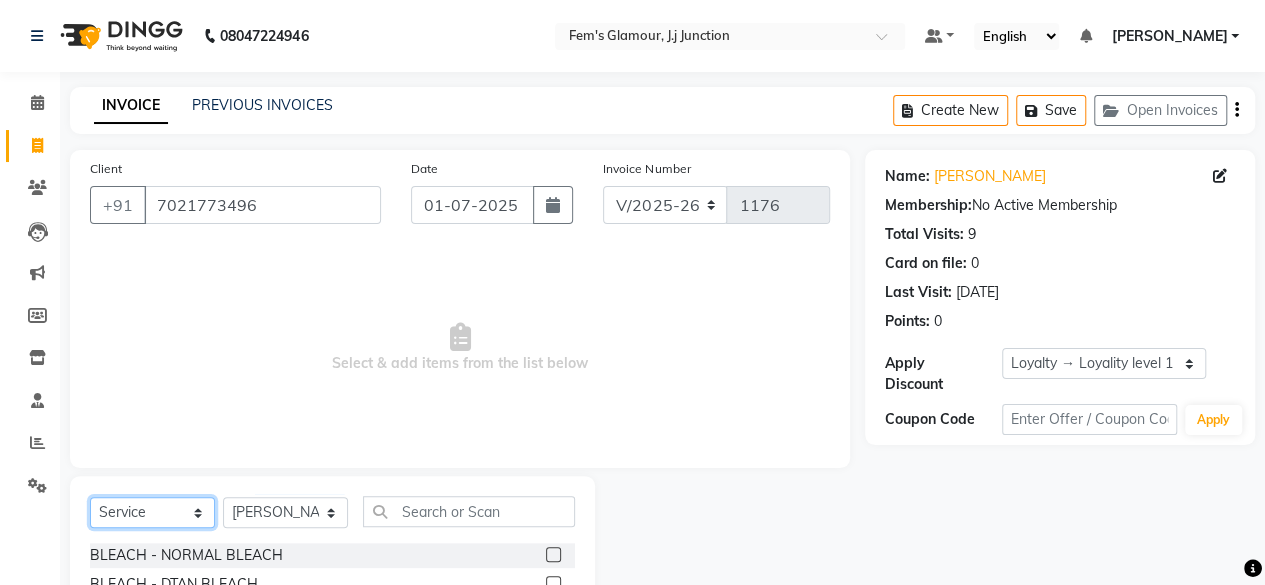 click on "Select  Service  Product  Membership  Package Voucher Prepaid Gift Card" 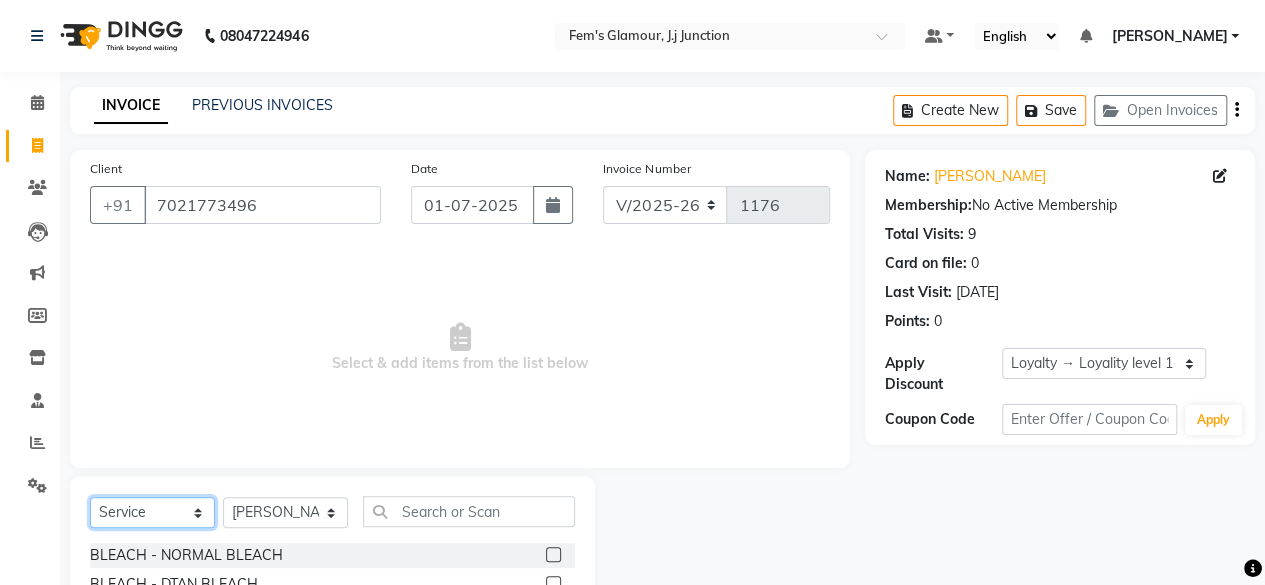 select on "product" 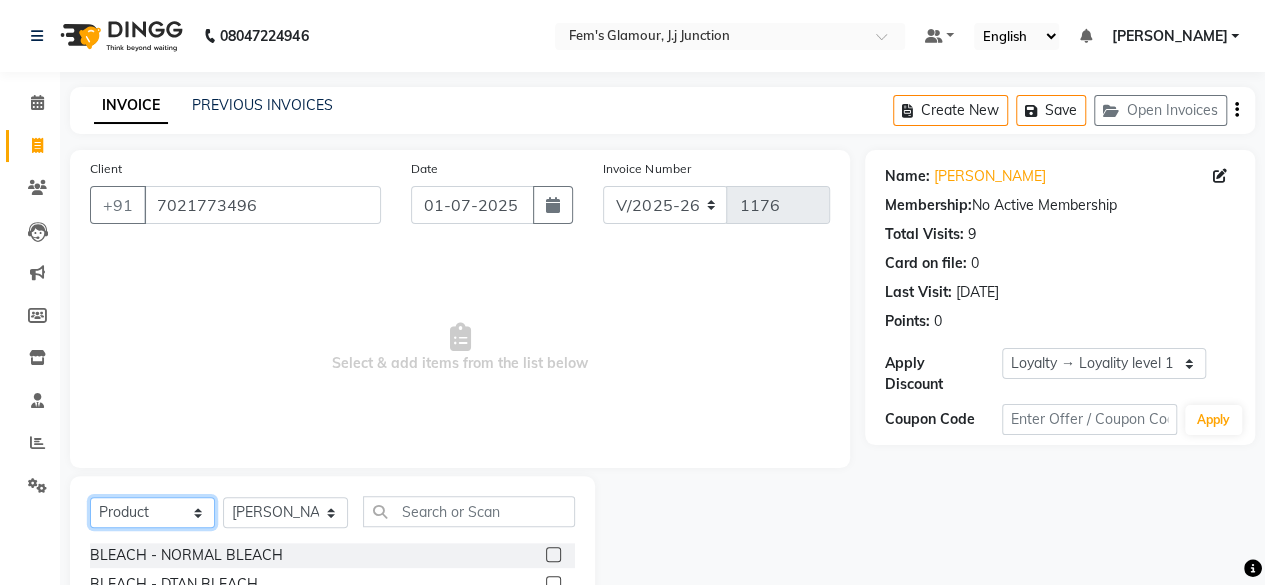 click on "Select  Service  Product  Membership  Package Voucher Prepaid Gift Card" 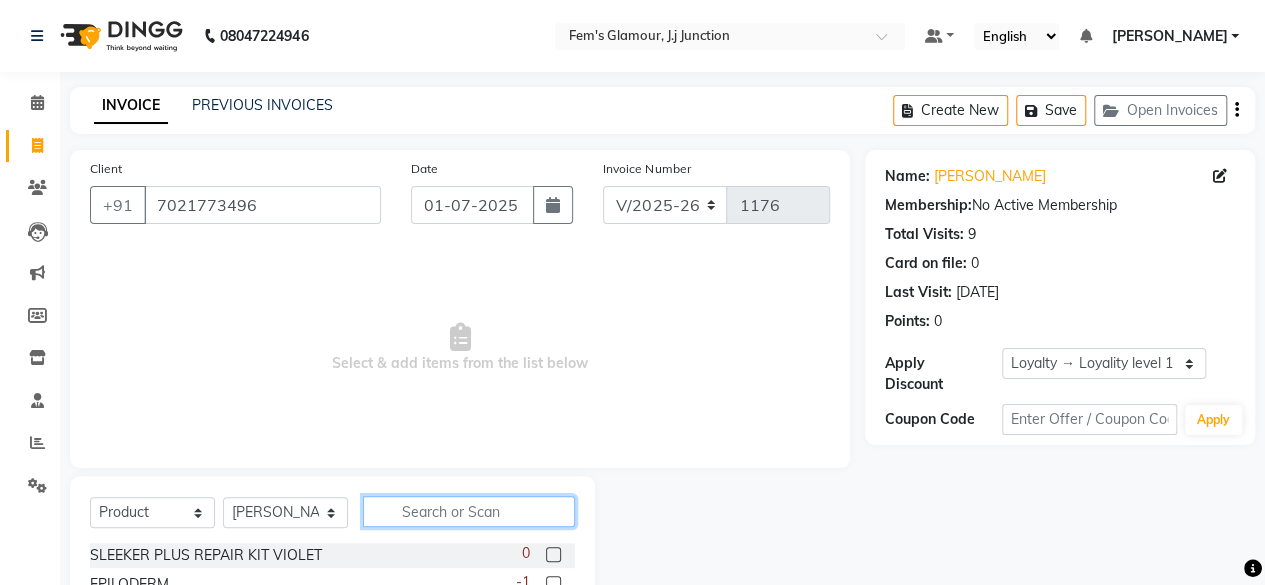 click 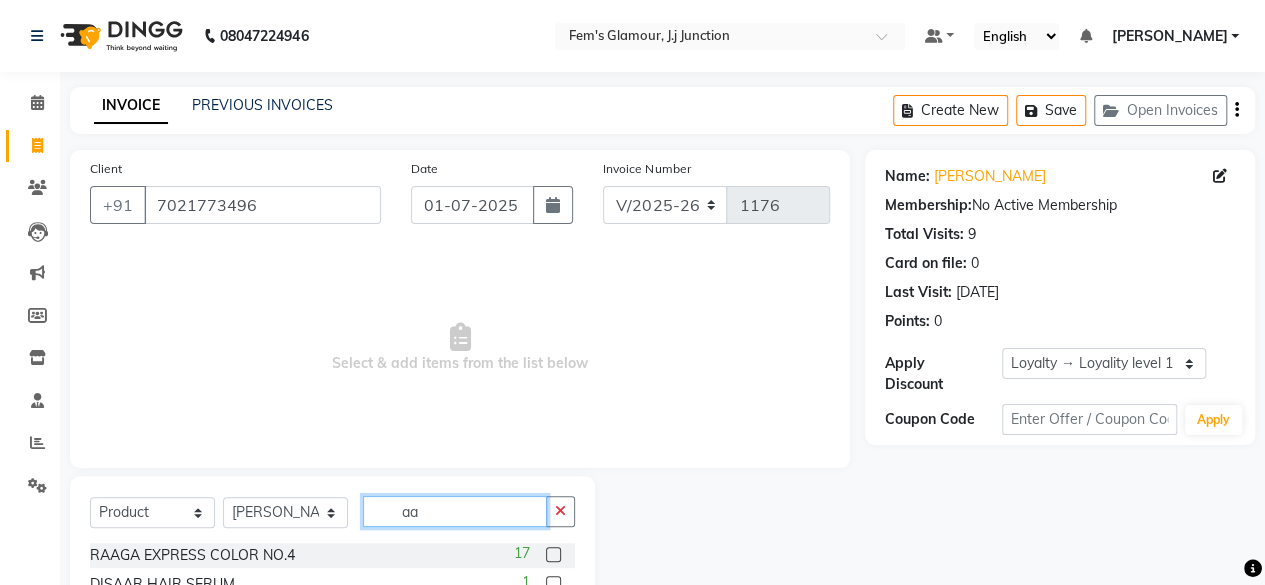 type on "a" 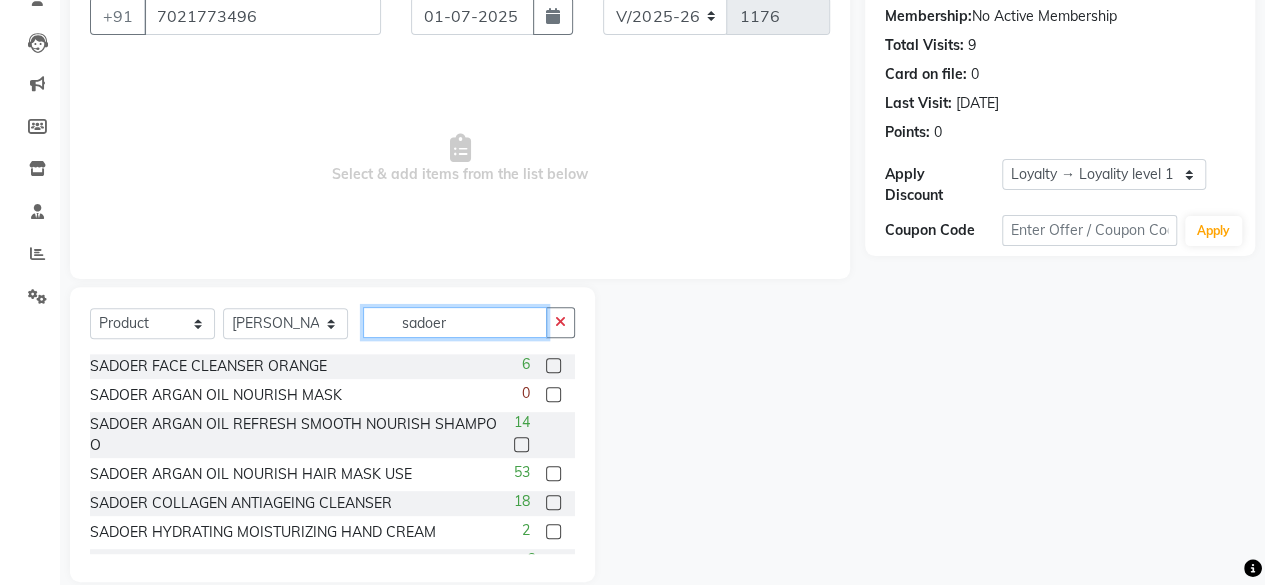 scroll, scrollTop: 215, scrollLeft: 0, axis: vertical 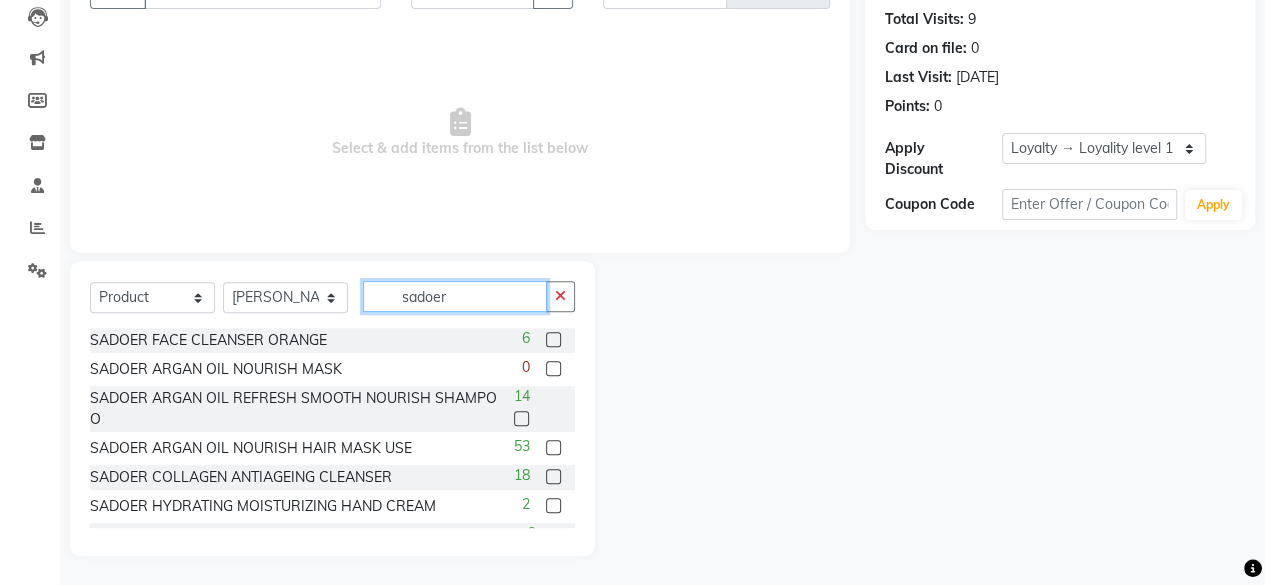 click on "sadoer" 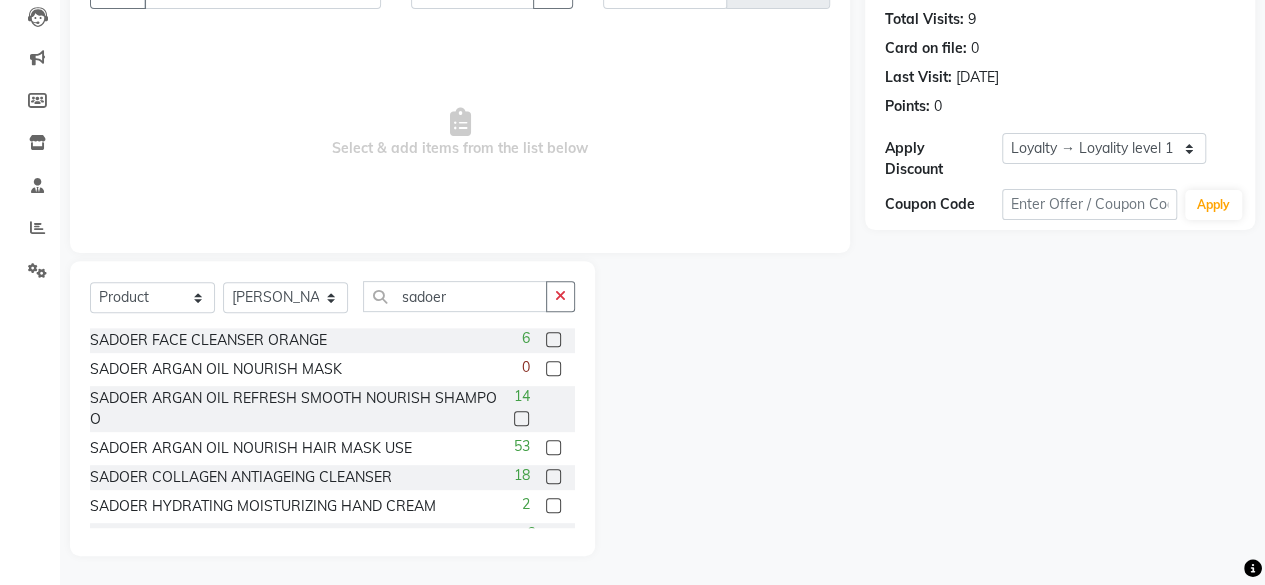 click 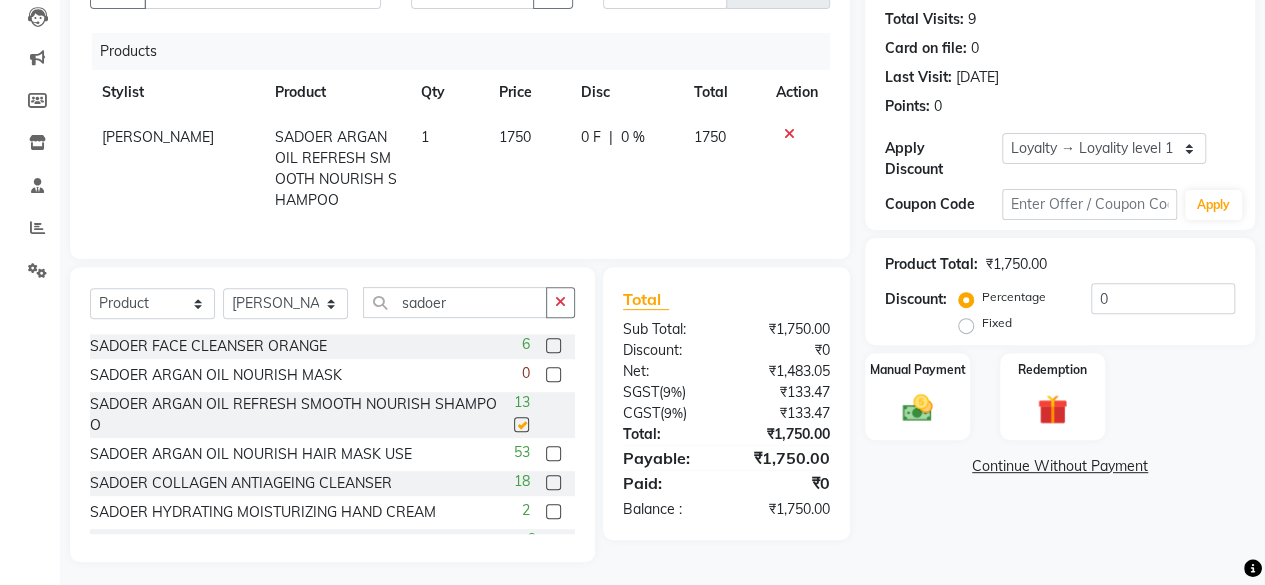 checkbox on "false" 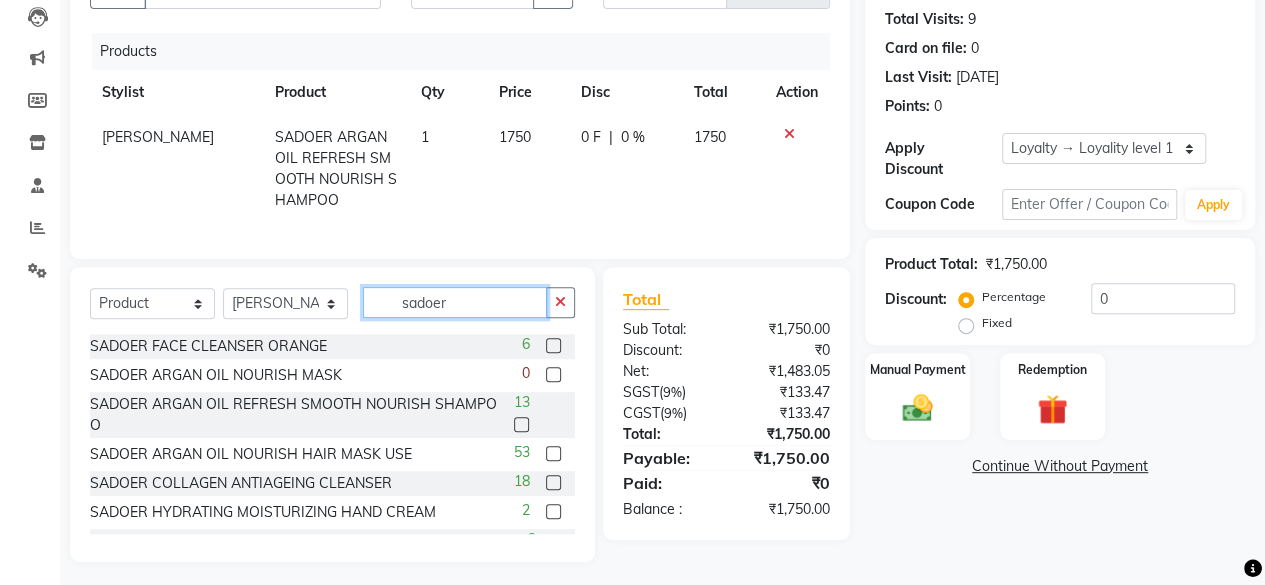 click on "sadoer" 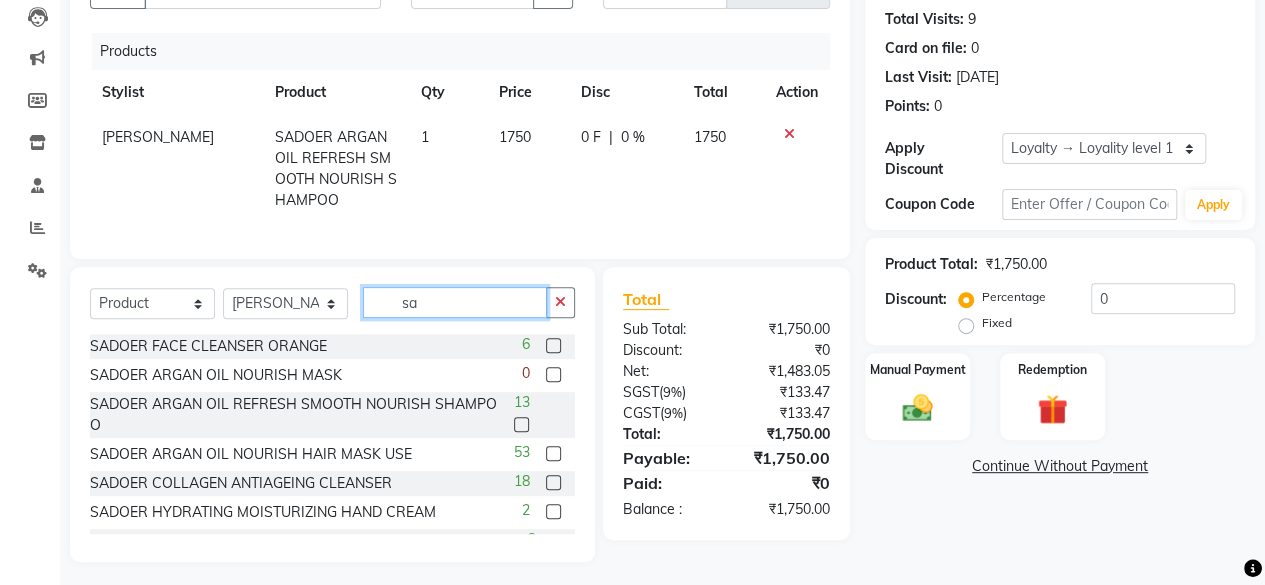 type on "s" 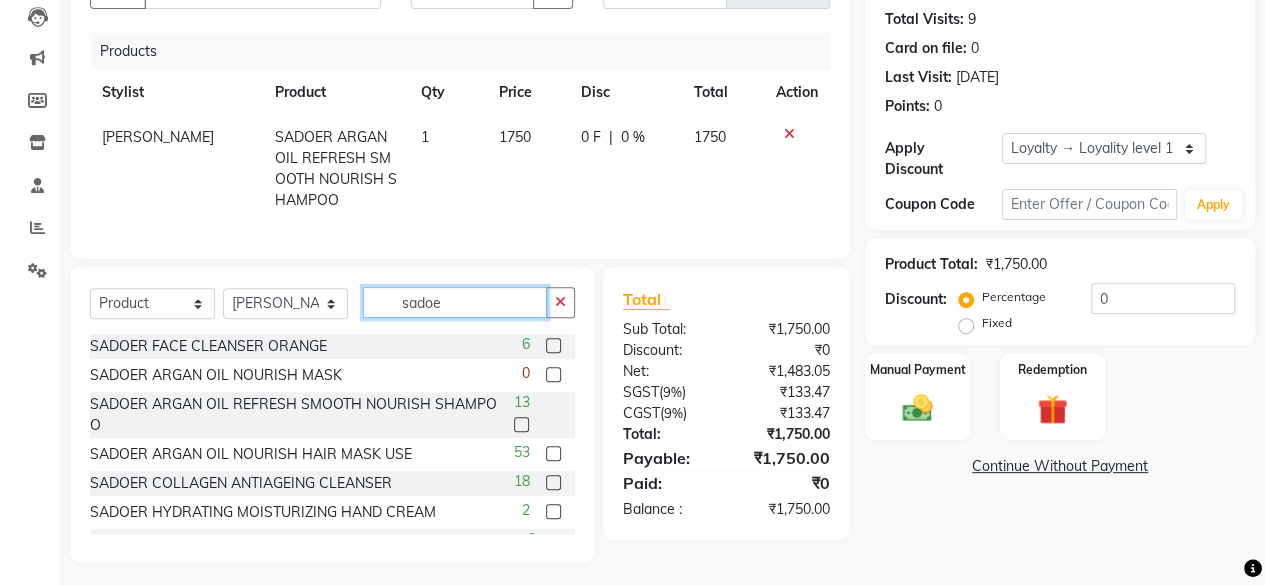 type on "sadoer" 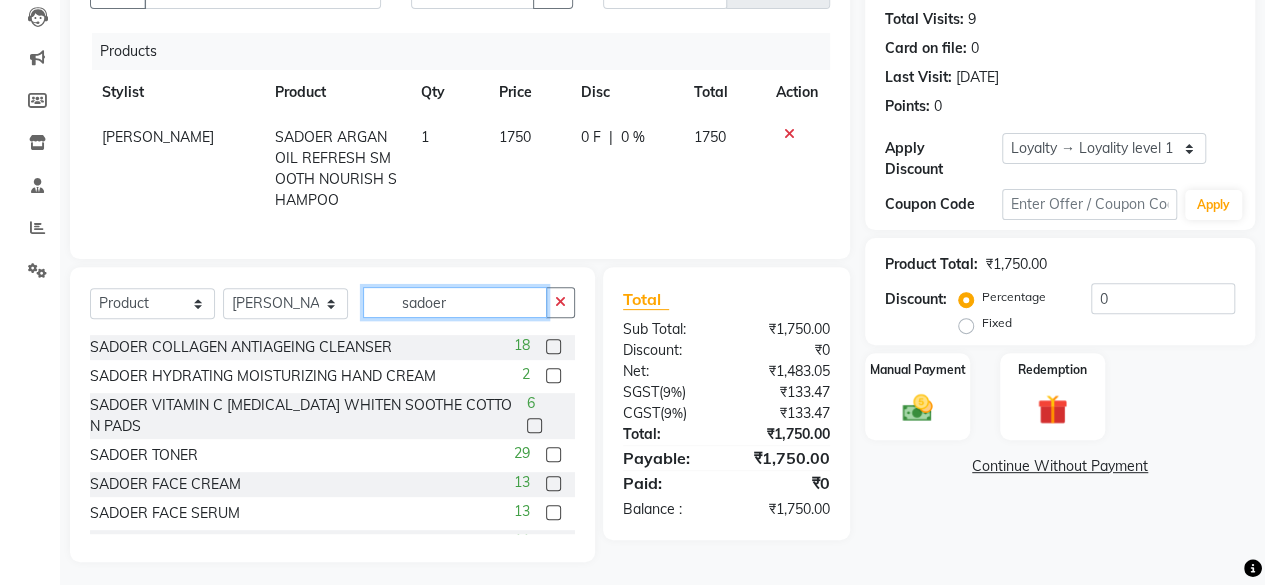 scroll, scrollTop: 138, scrollLeft: 0, axis: vertical 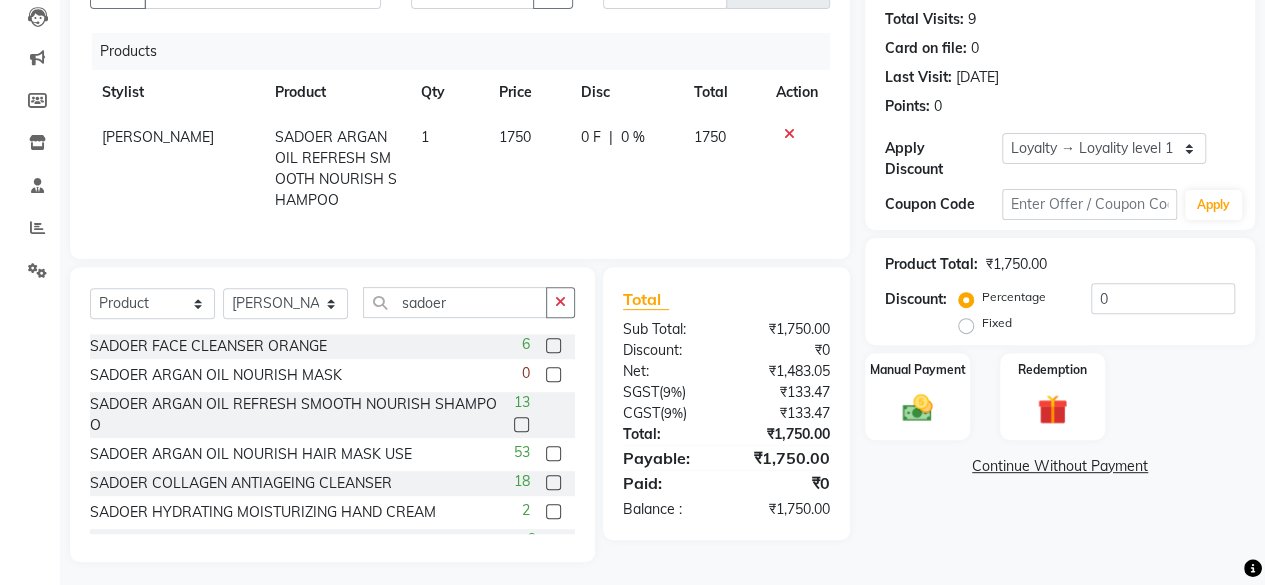 click 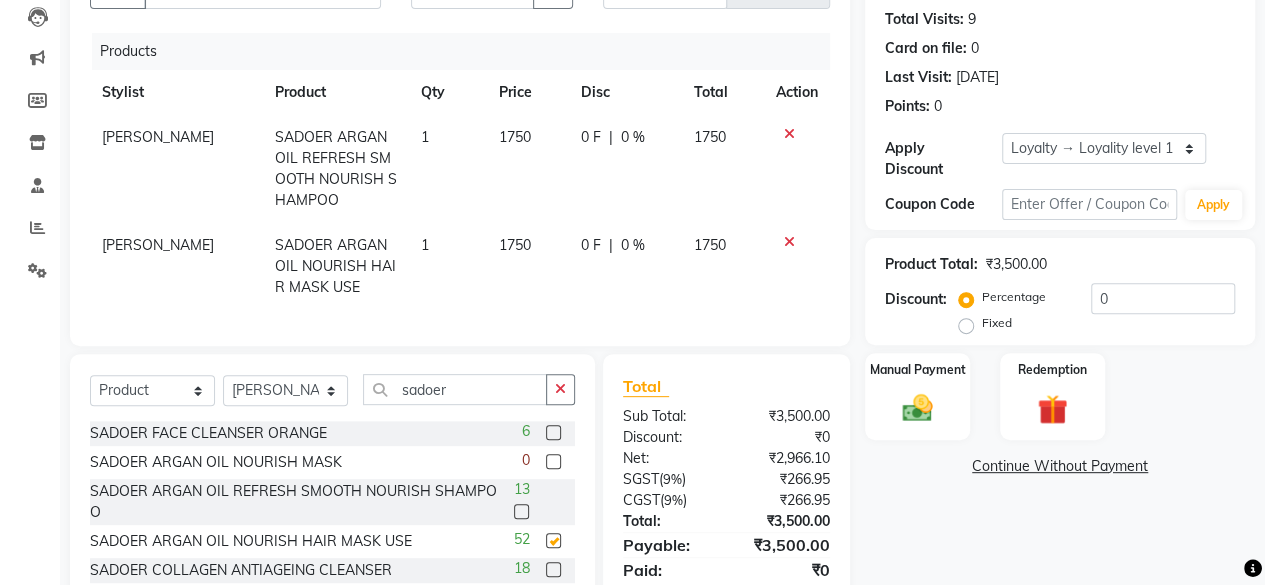 checkbox on "false" 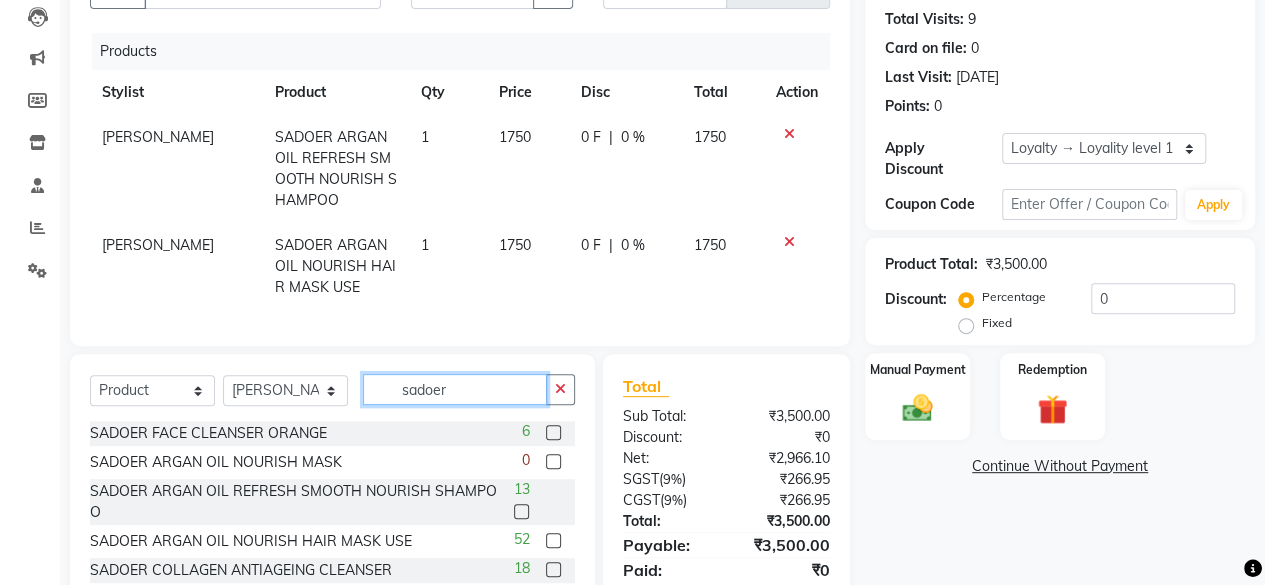 click on "sadoer" 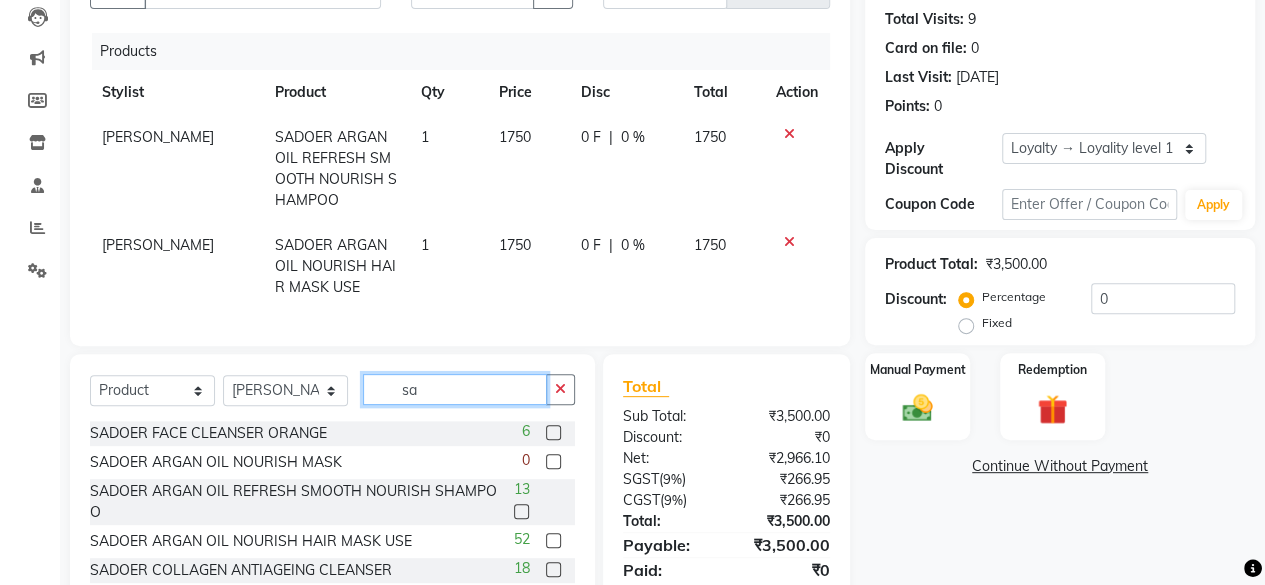 type on "s" 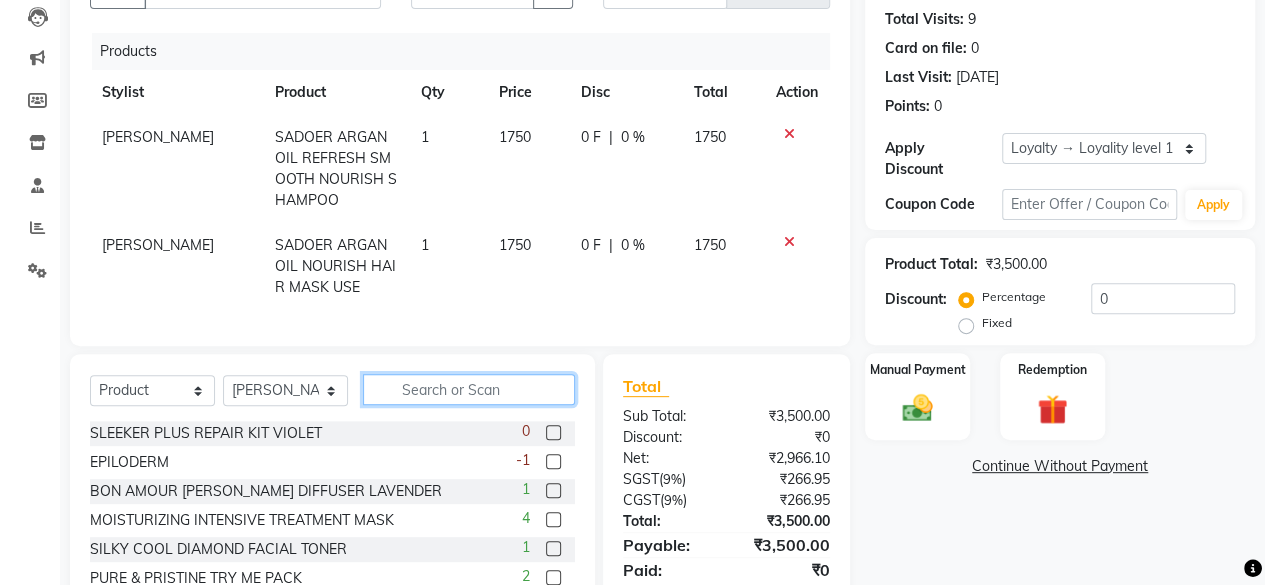 click 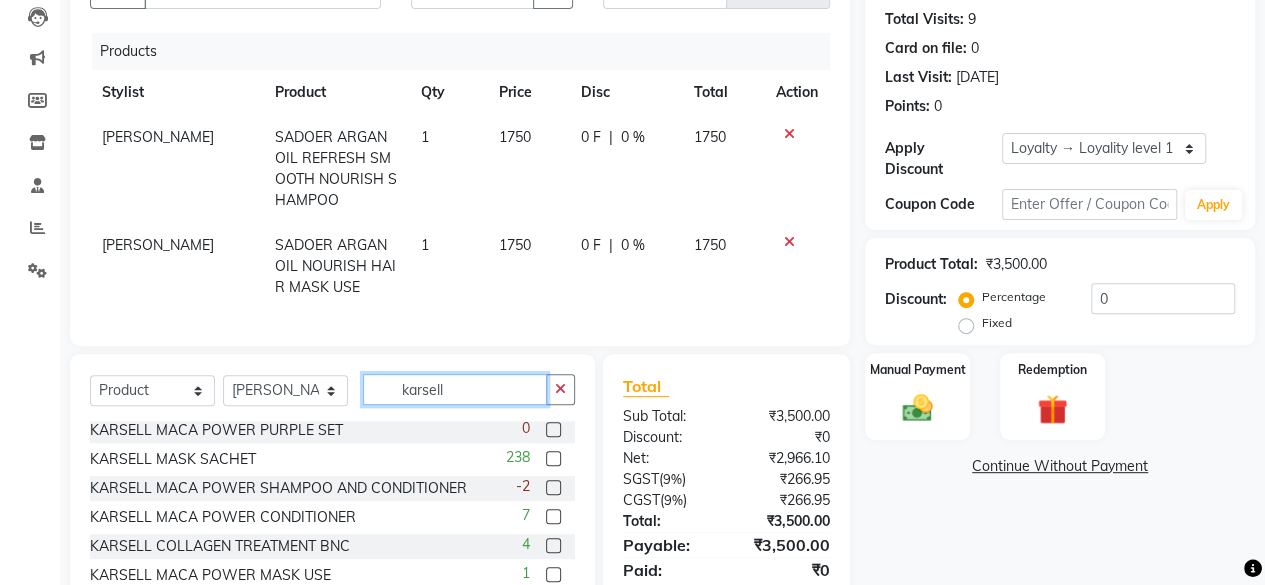scroll, scrollTop: 103, scrollLeft: 0, axis: vertical 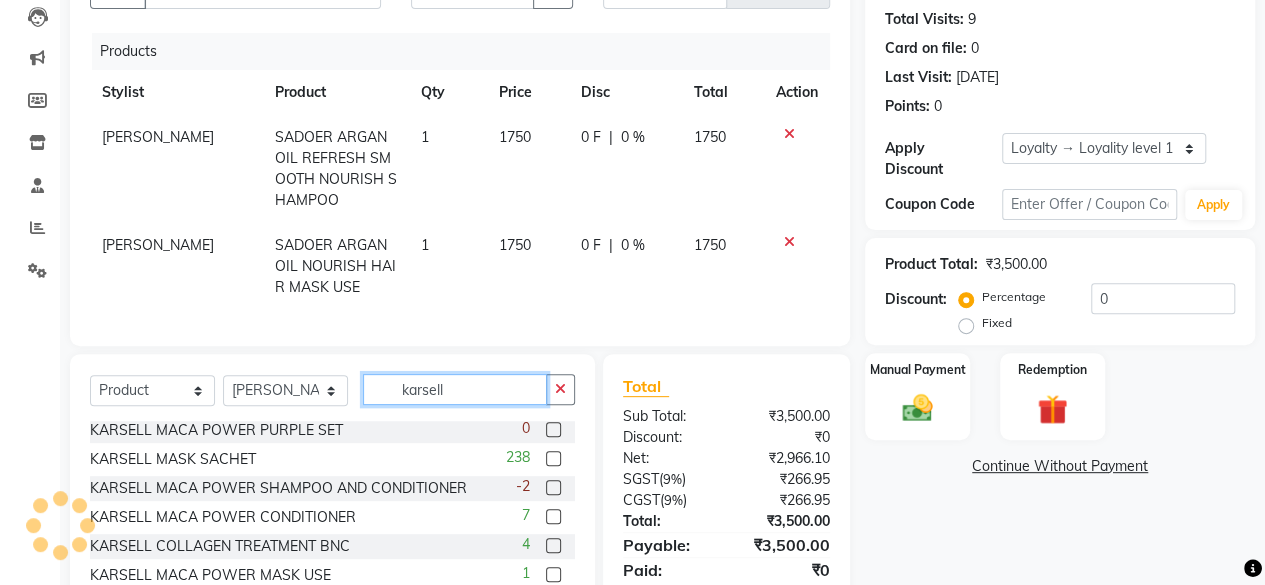type on "karsell" 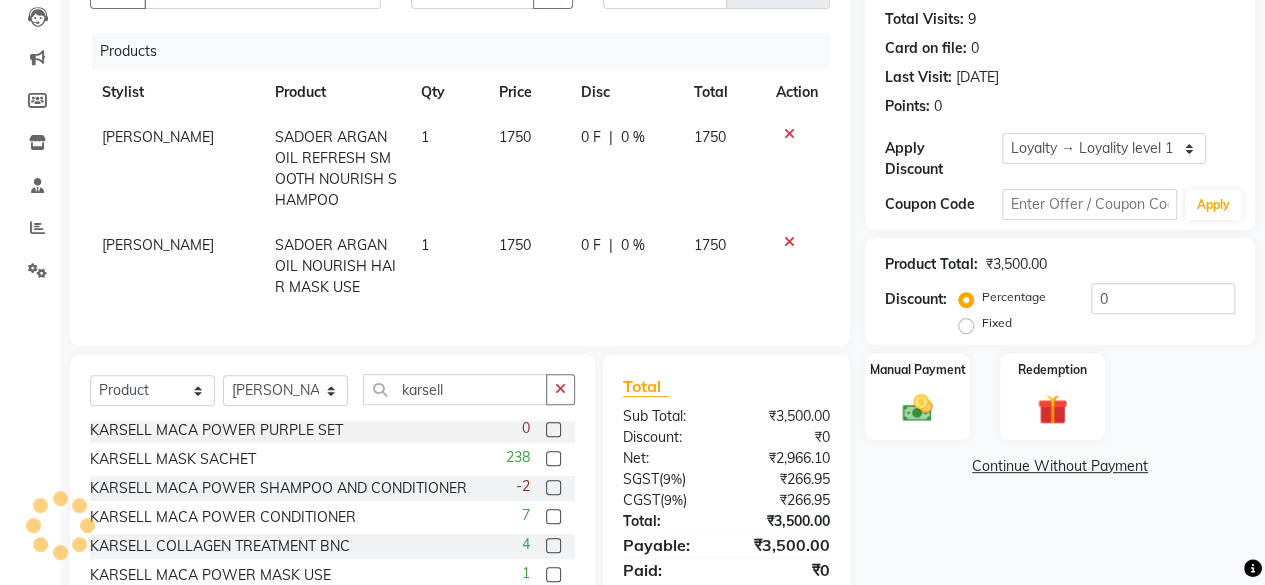click 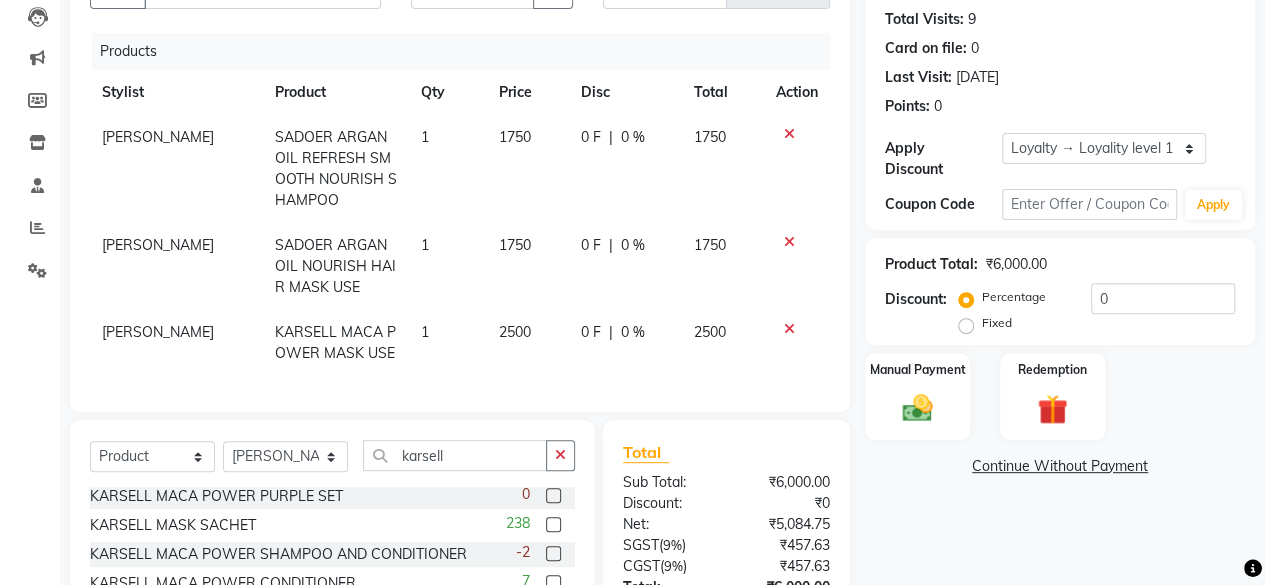 checkbox on "false" 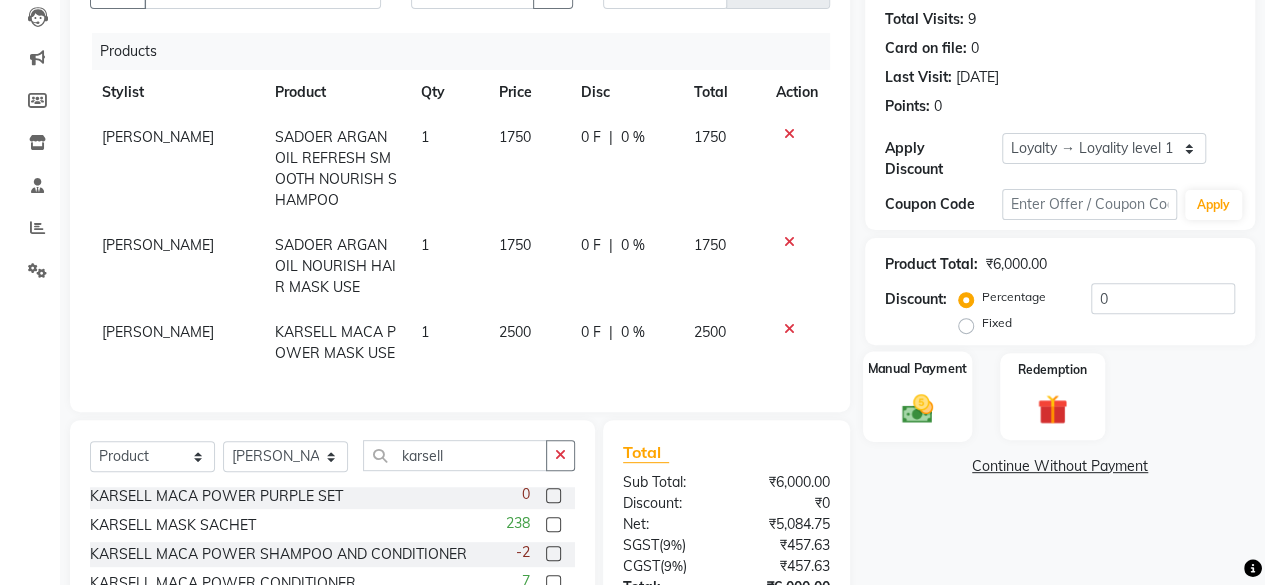 click 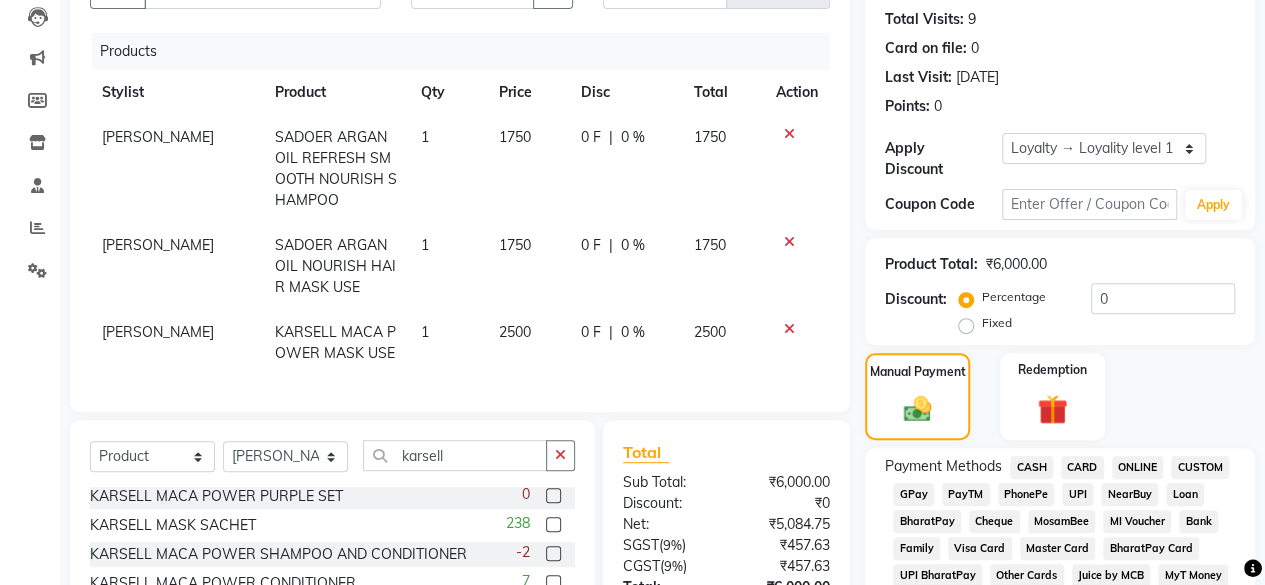 click on "GPay" 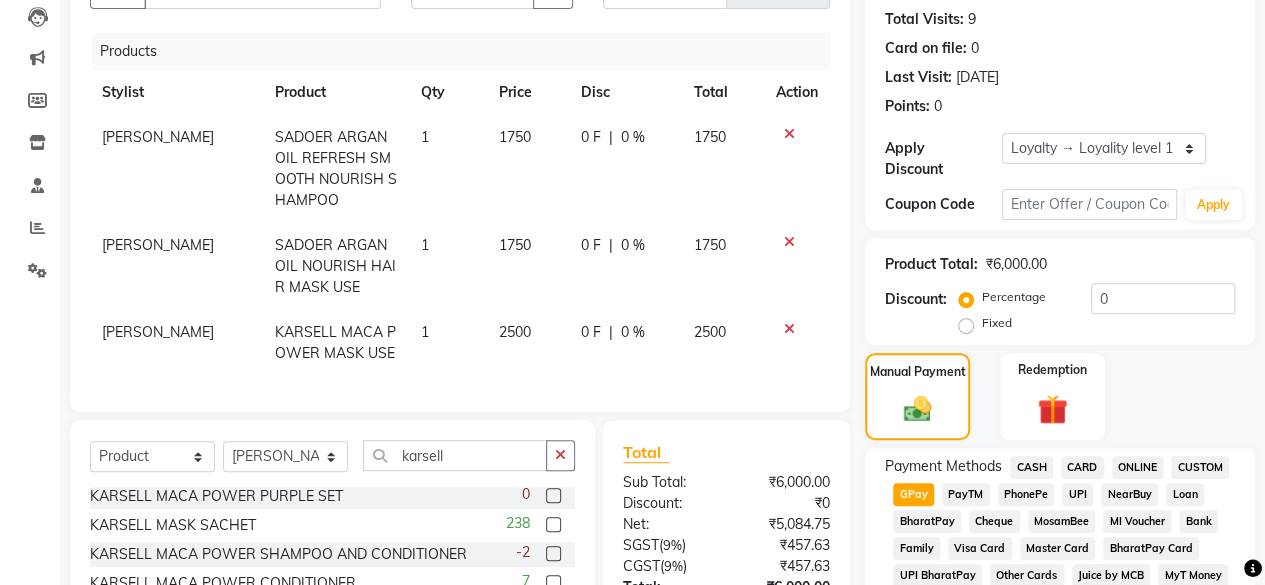 scroll, scrollTop: 727, scrollLeft: 0, axis: vertical 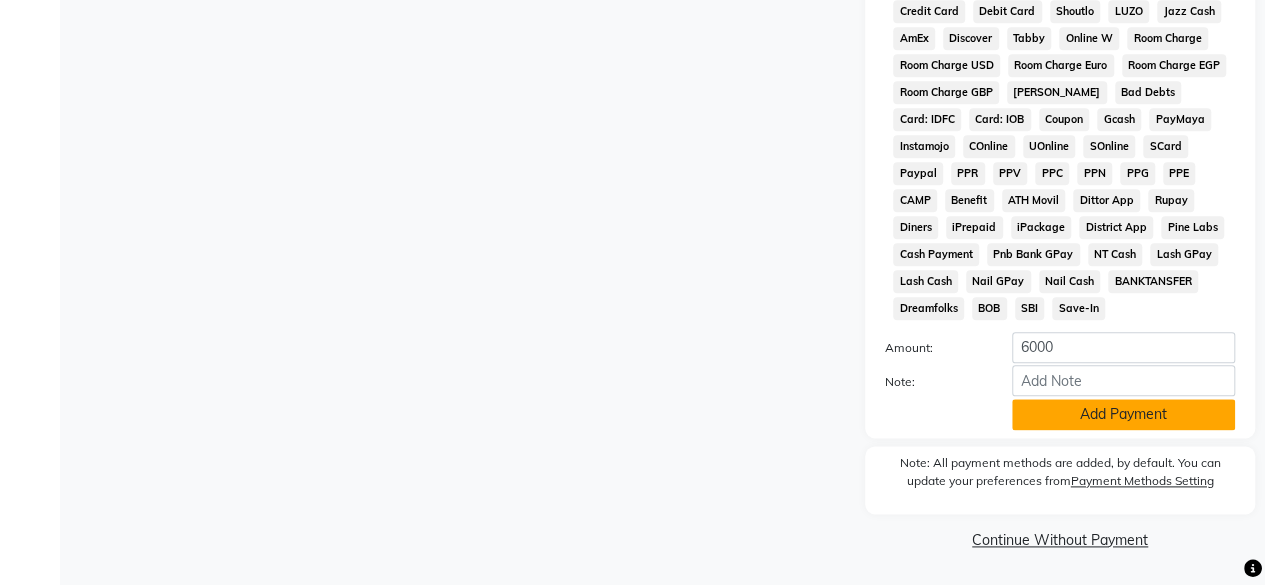 click on "Add Payment" 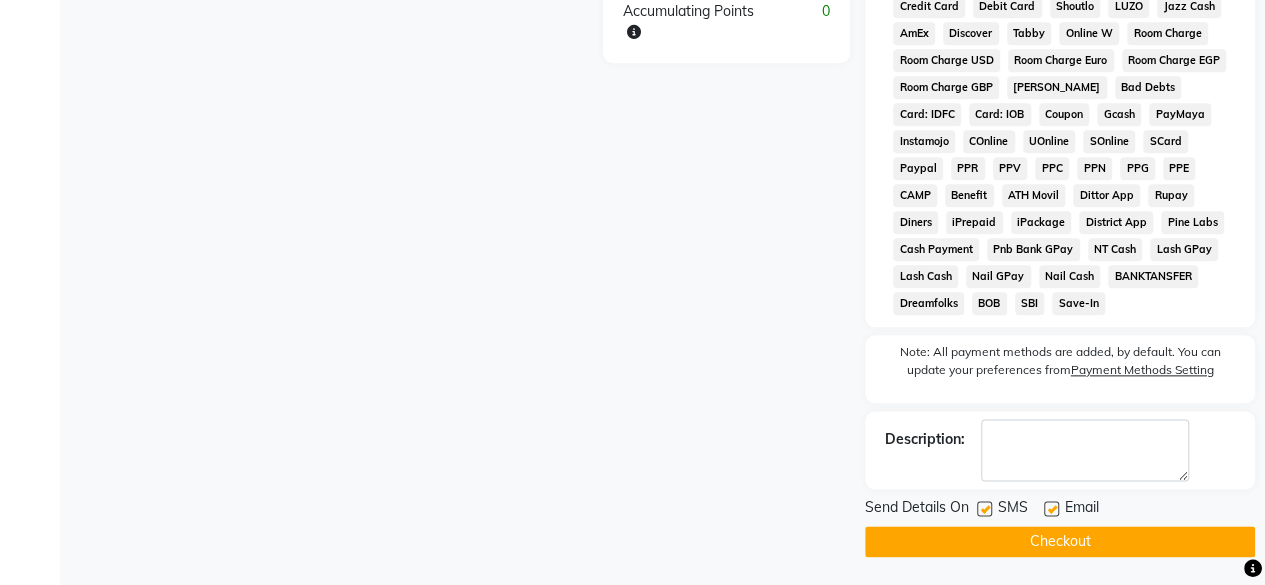 click on "Checkout" 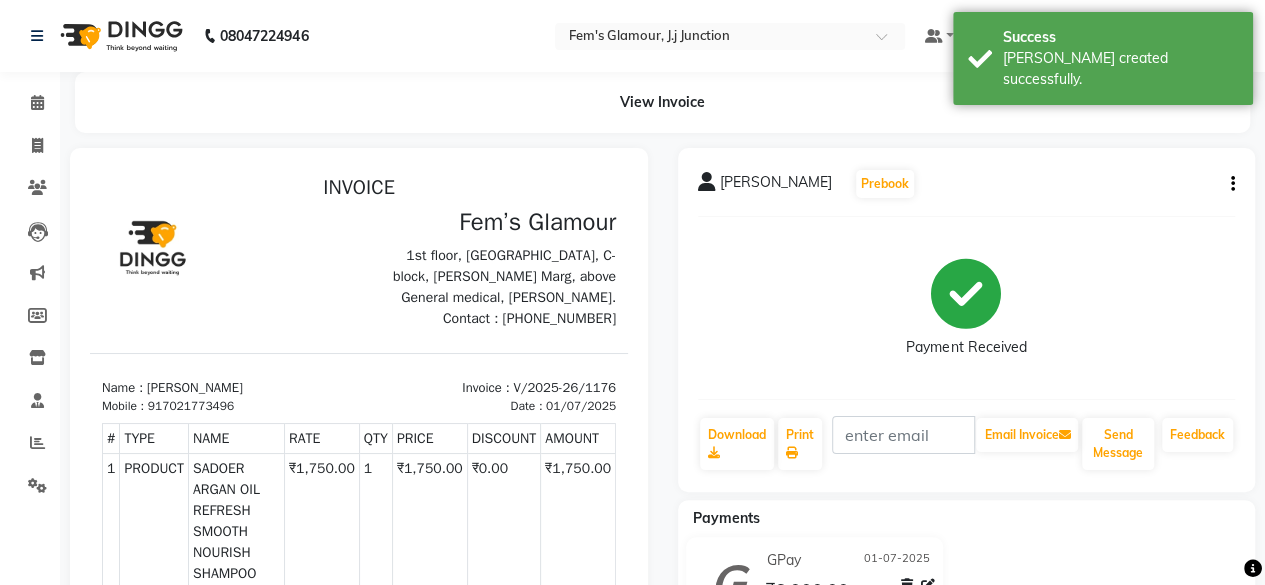 scroll, scrollTop: 0, scrollLeft: 0, axis: both 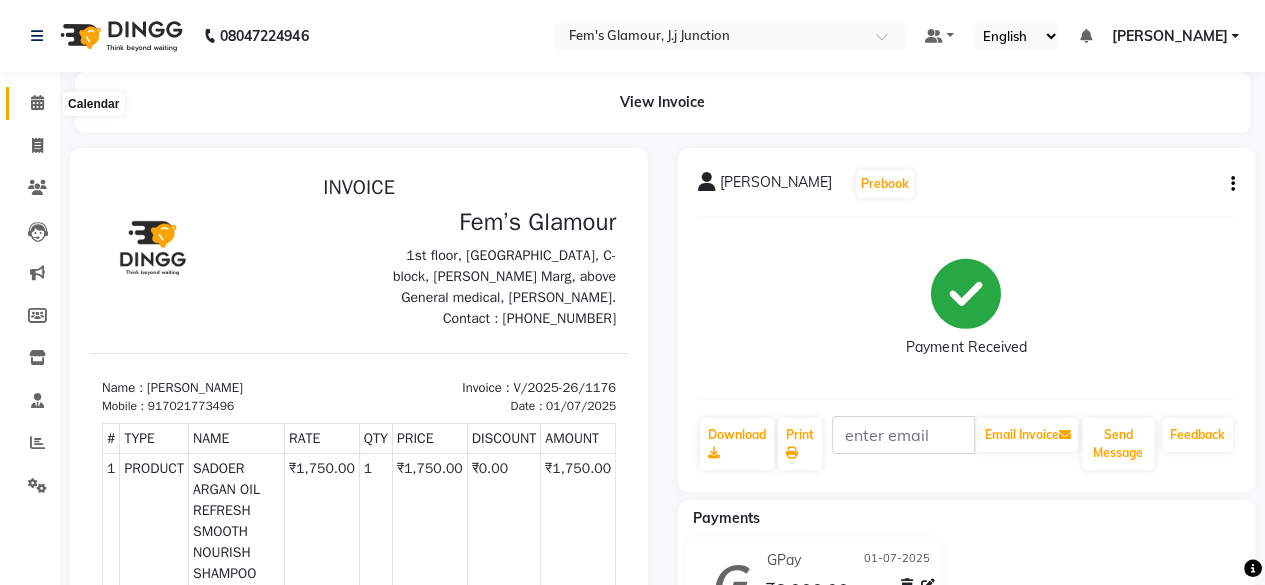 click 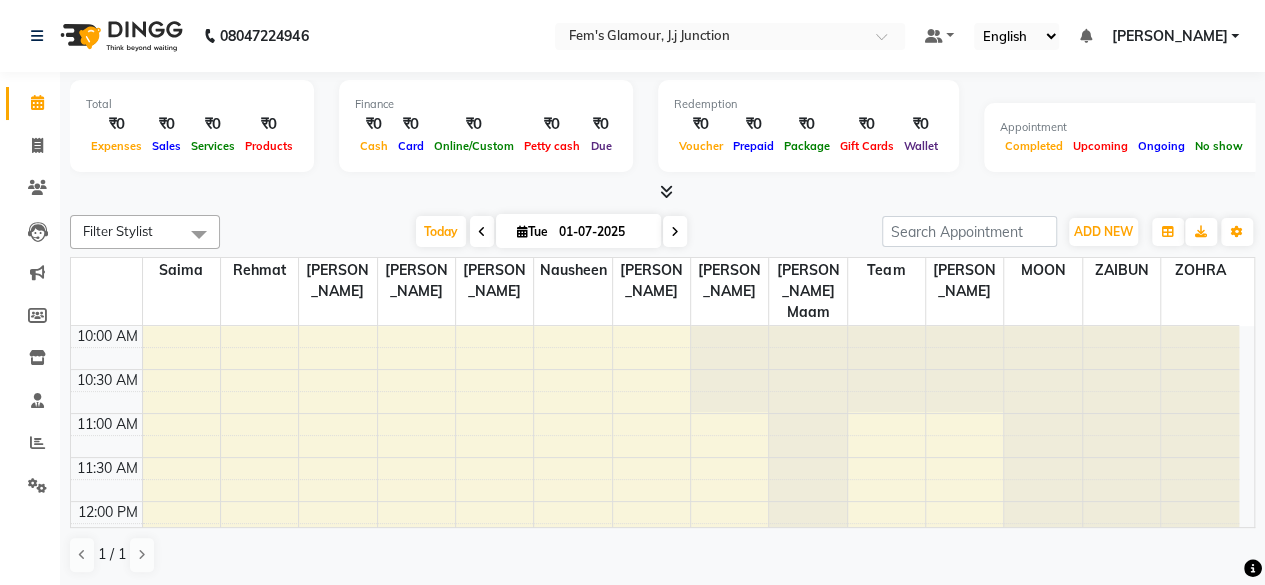scroll, scrollTop: 0, scrollLeft: 0, axis: both 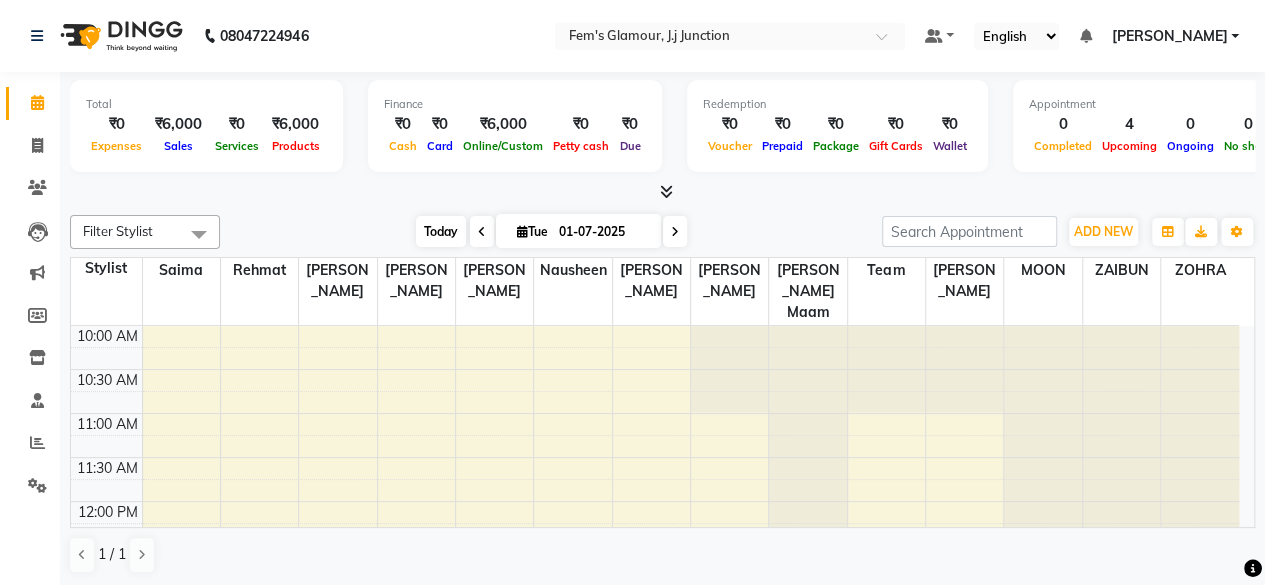 click on "Today" at bounding box center [441, 231] 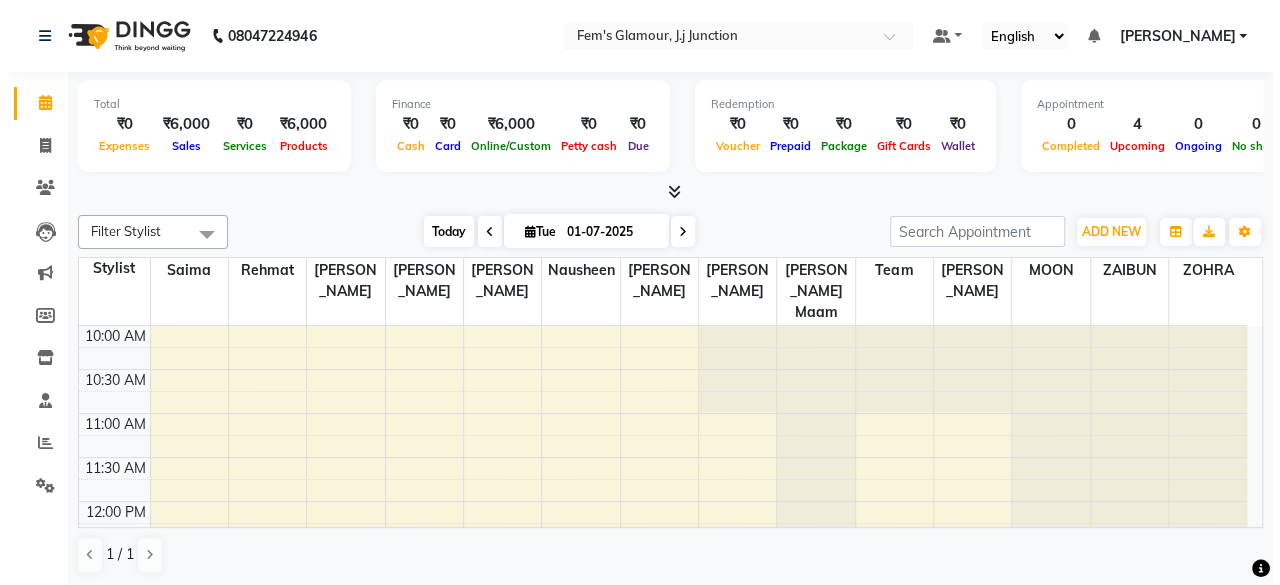 scroll, scrollTop: 434, scrollLeft: 0, axis: vertical 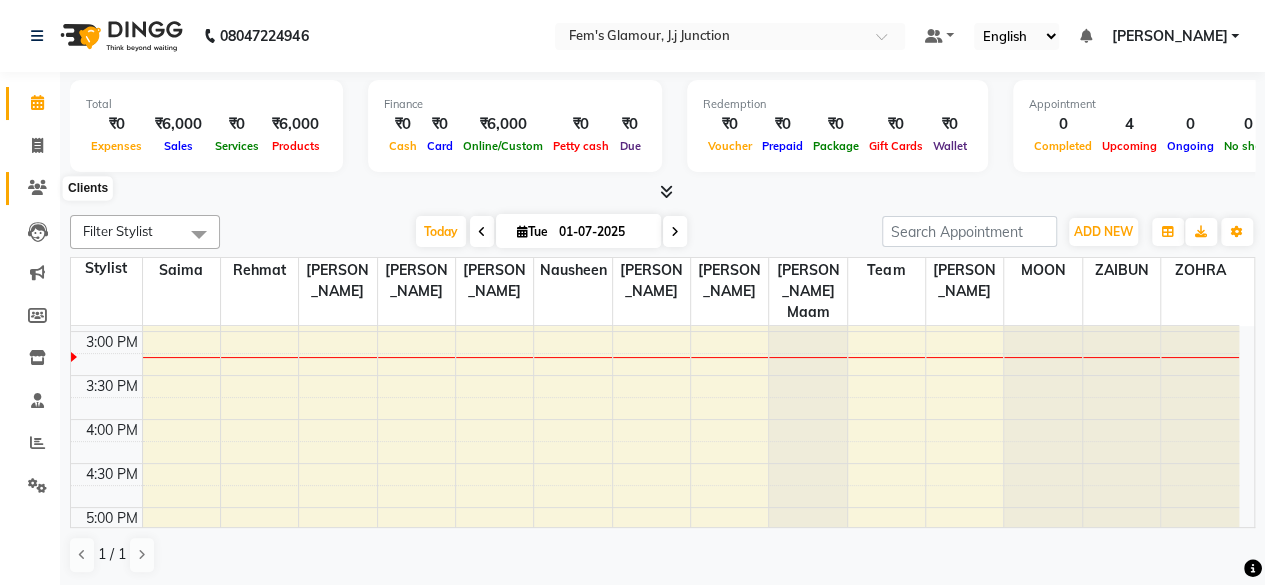 click 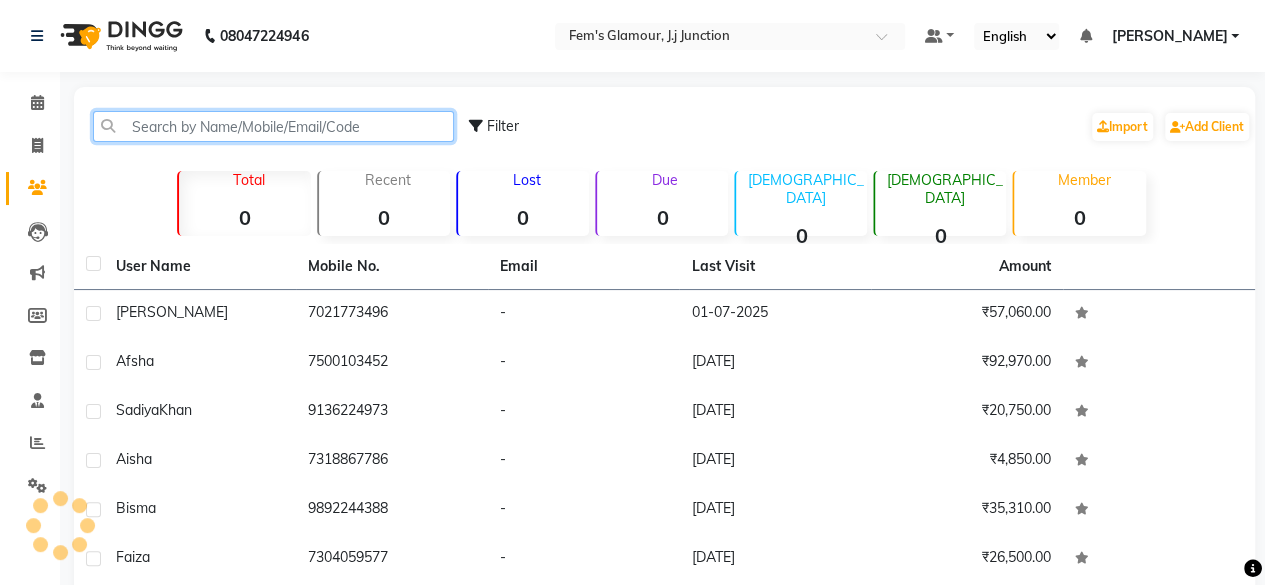 click 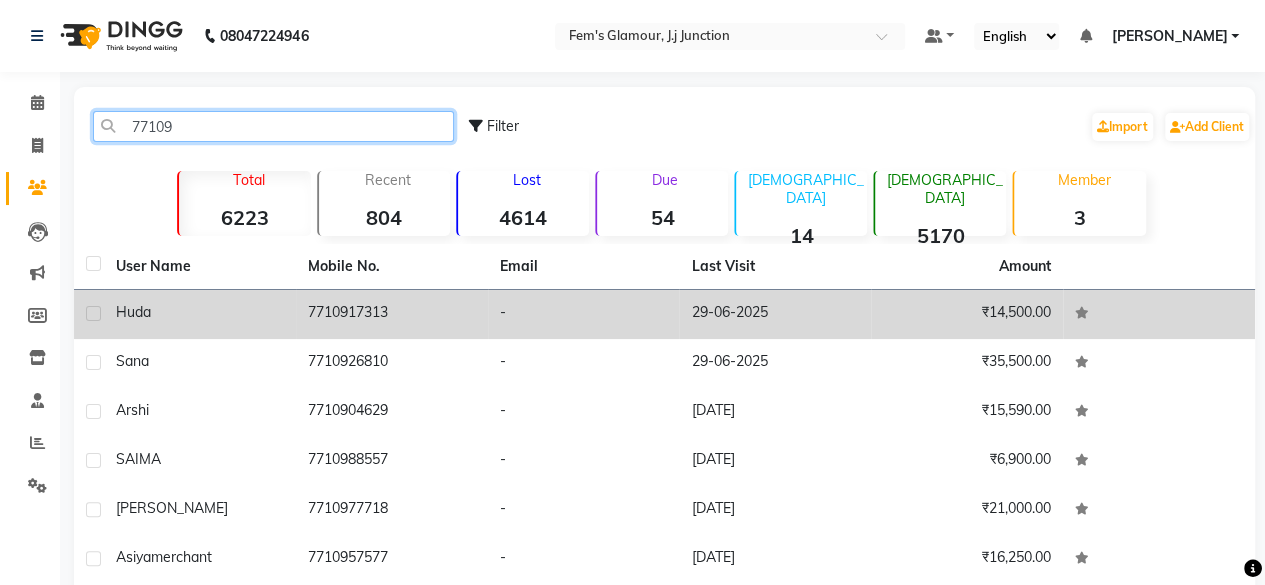type on "77109" 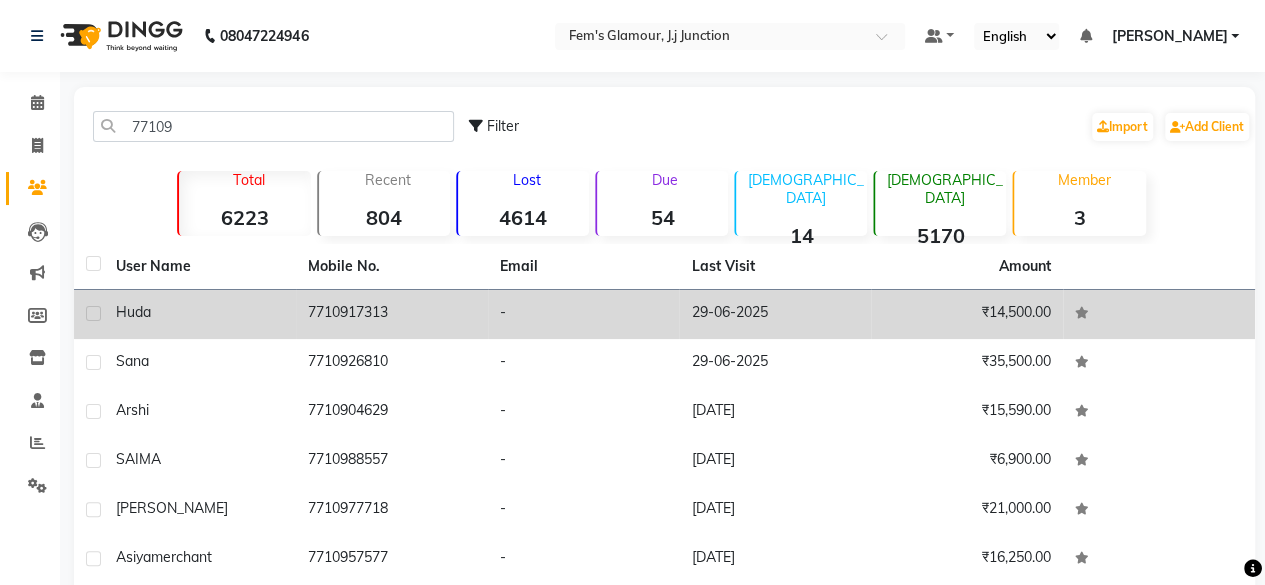 click on "7710917313" 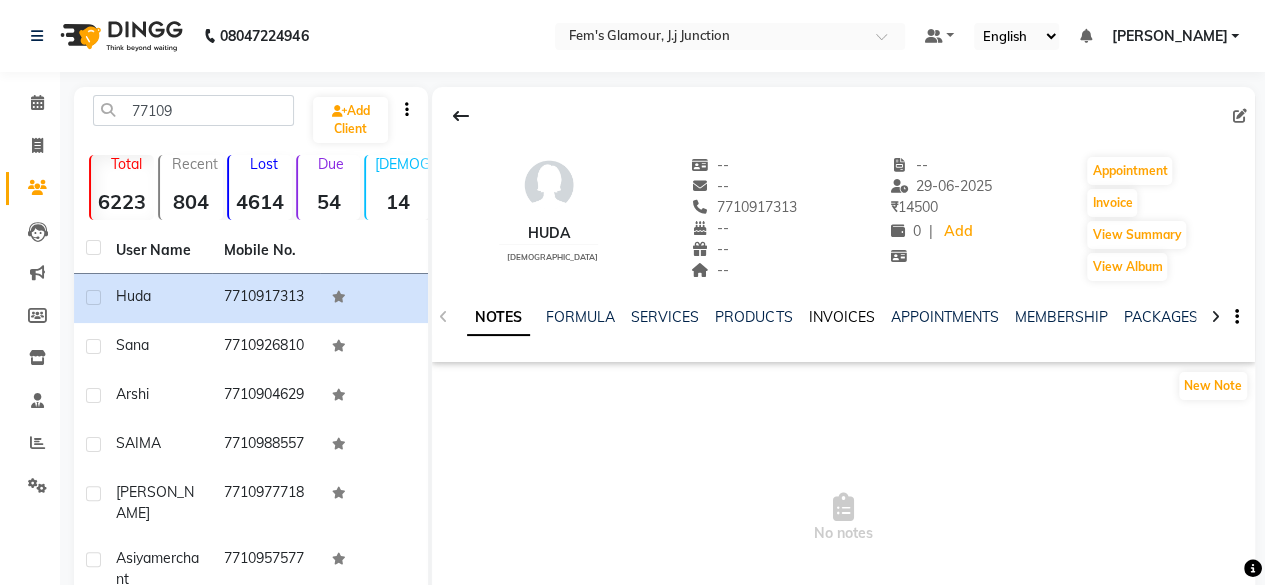 click on "INVOICES" 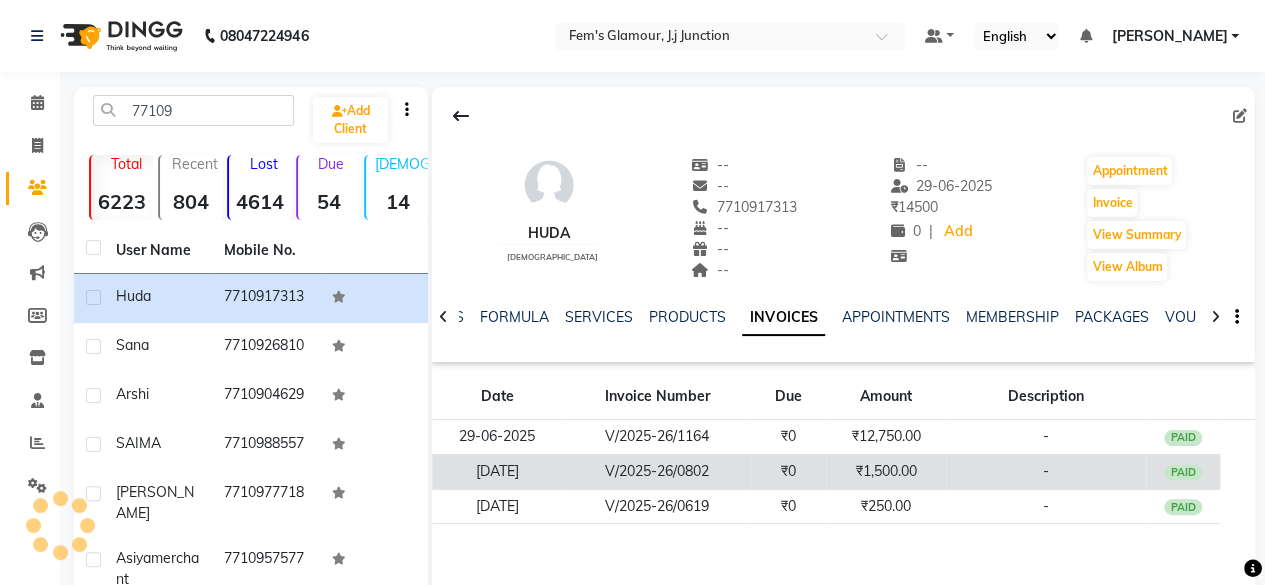 click on "₹1,500.00" 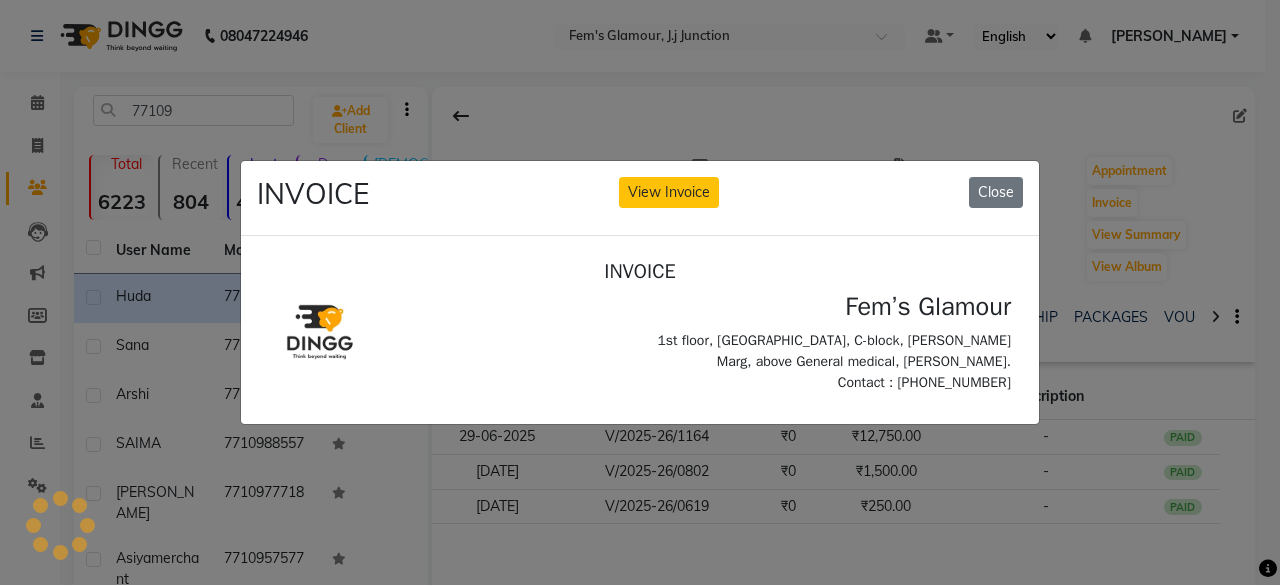scroll, scrollTop: 0, scrollLeft: 0, axis: both 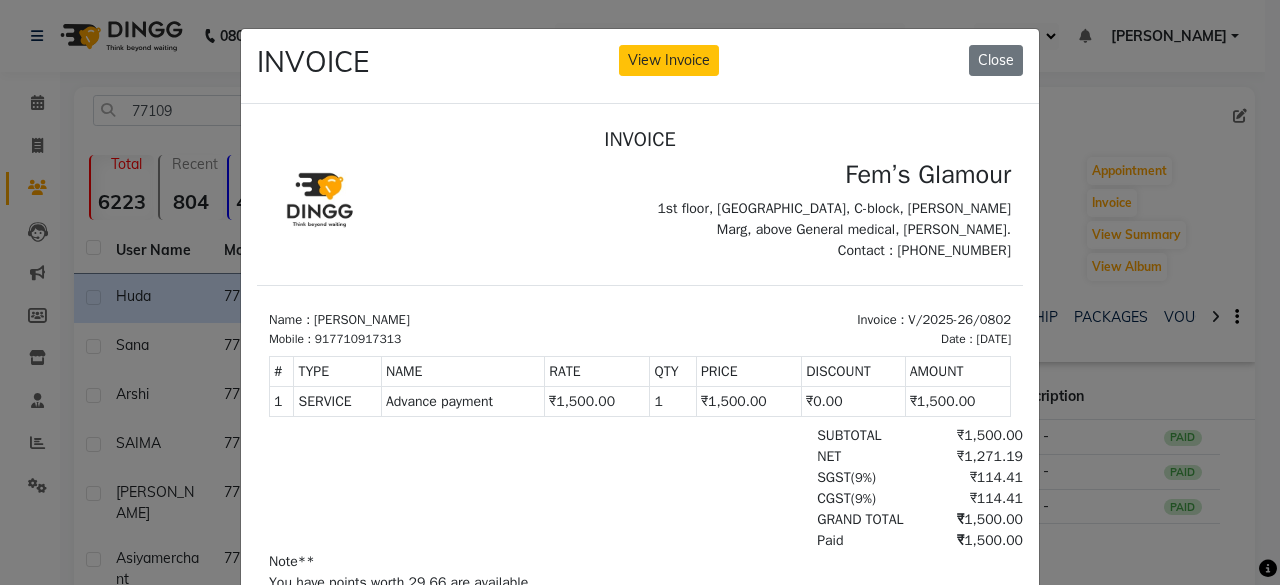 click on "INVOICE View Invoice Close" 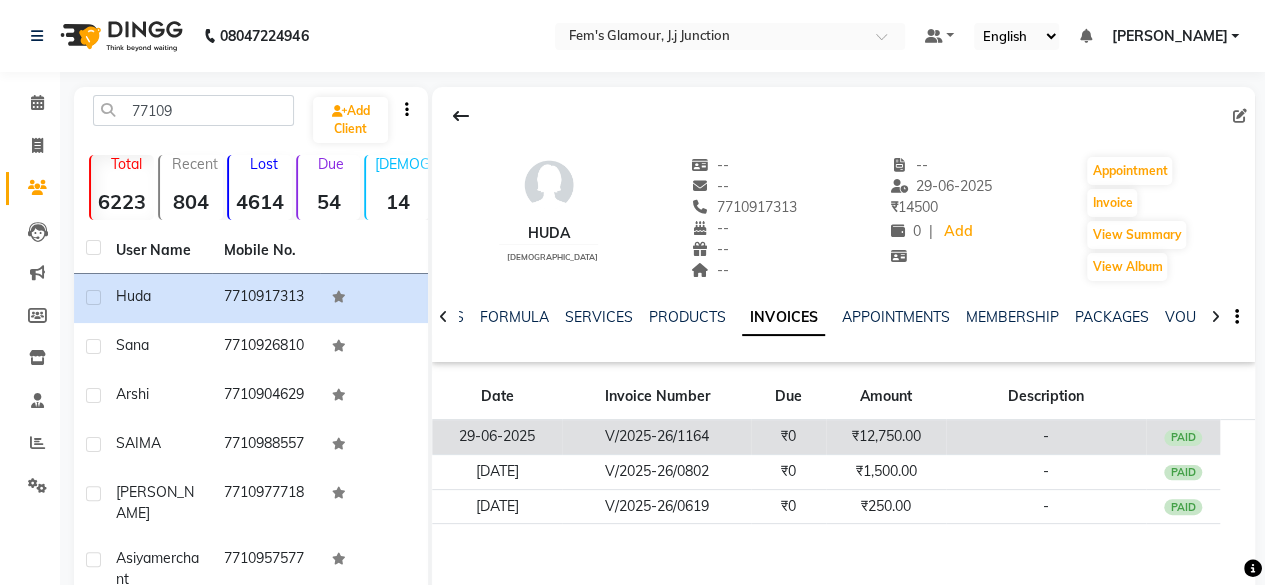 click on "₹0" 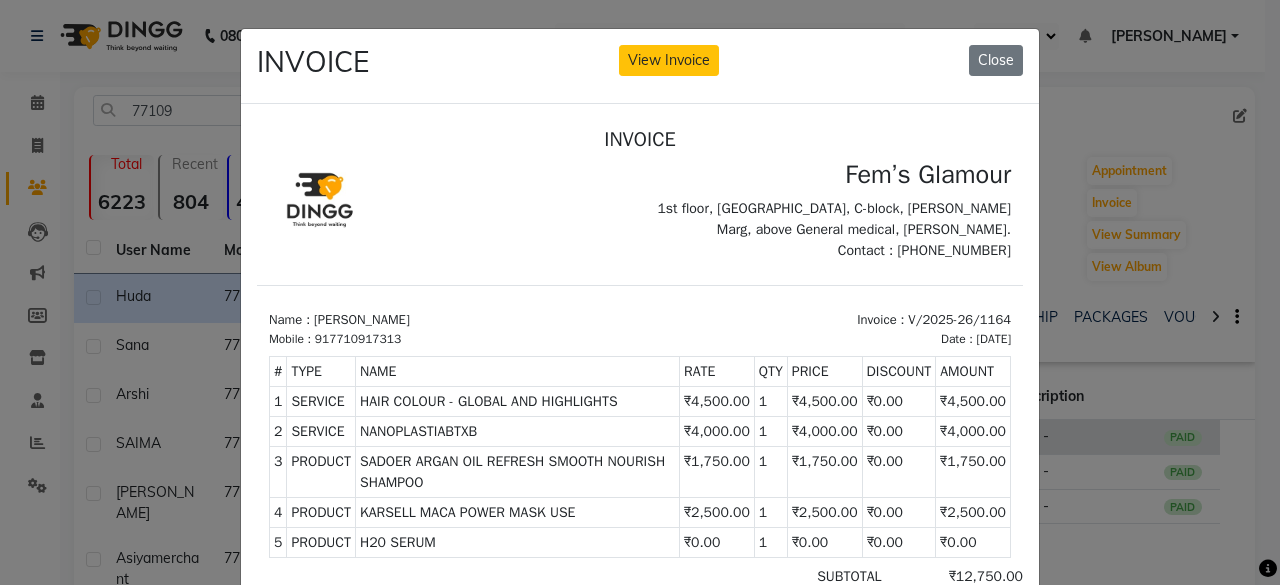 scroll, scrollTop: 15, scrollLeft: 0, axis: vertical 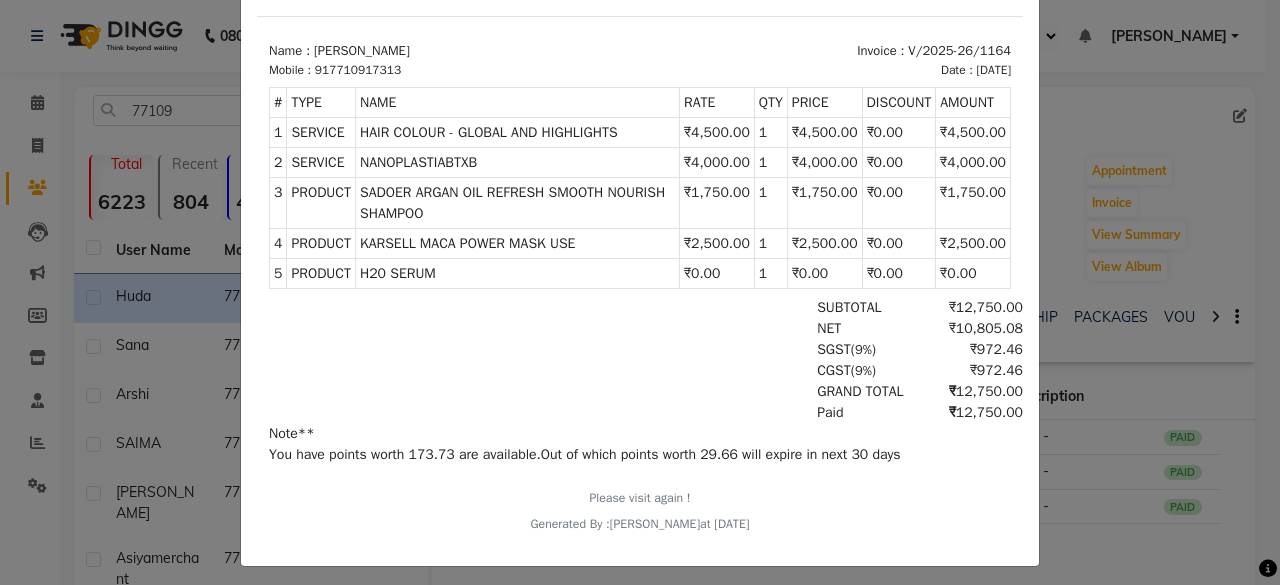 click on "GRAND TOTAL
₹12,750.00" at bounding box center (763, 391) 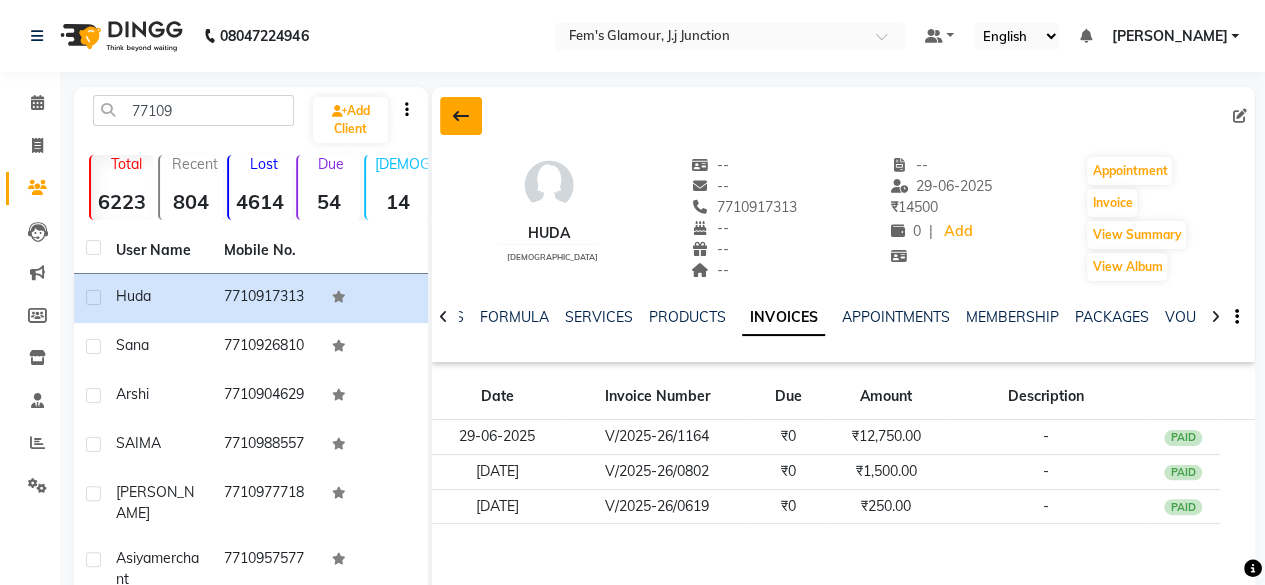 click 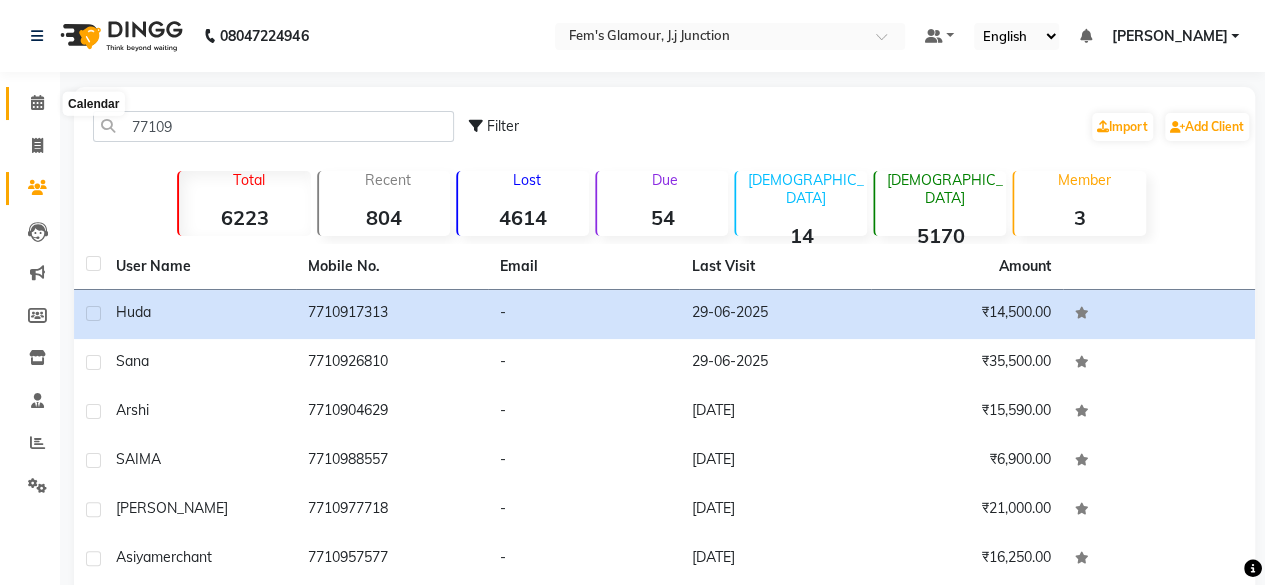 click 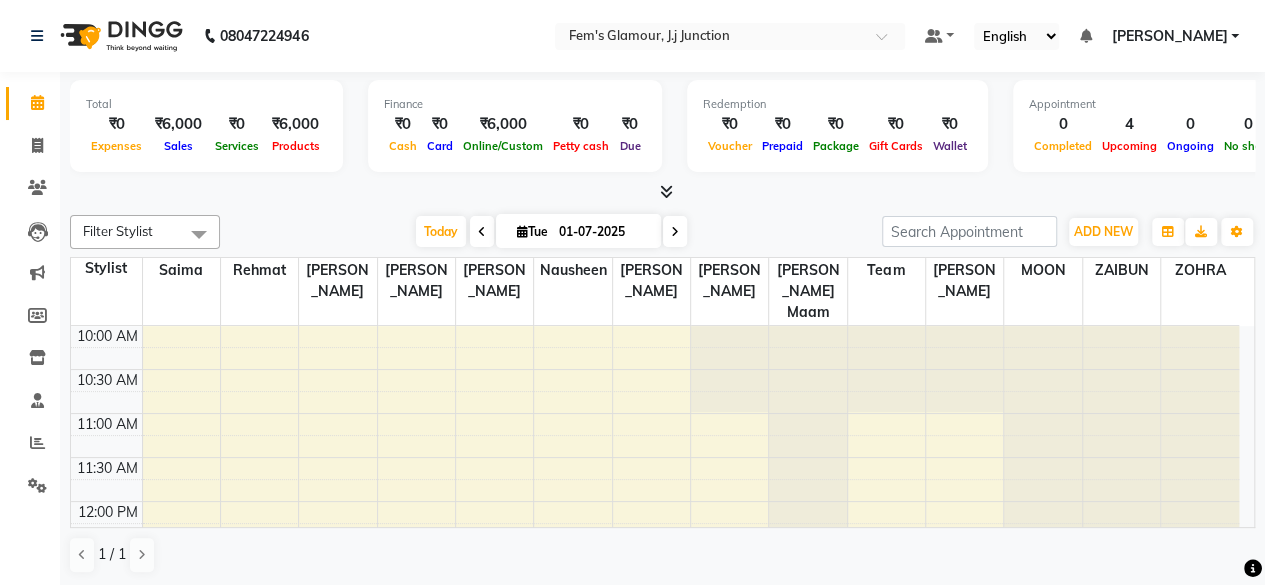 click on "Tue" at bounding box center [532, 231] 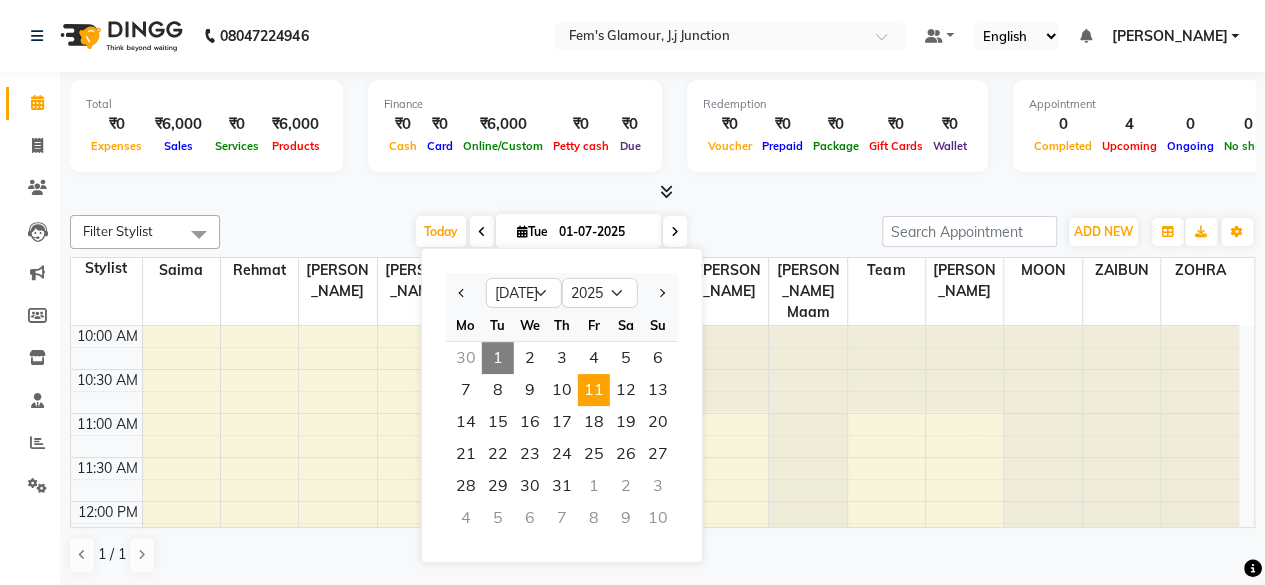 click on "11" at bounding box center (594, 390) 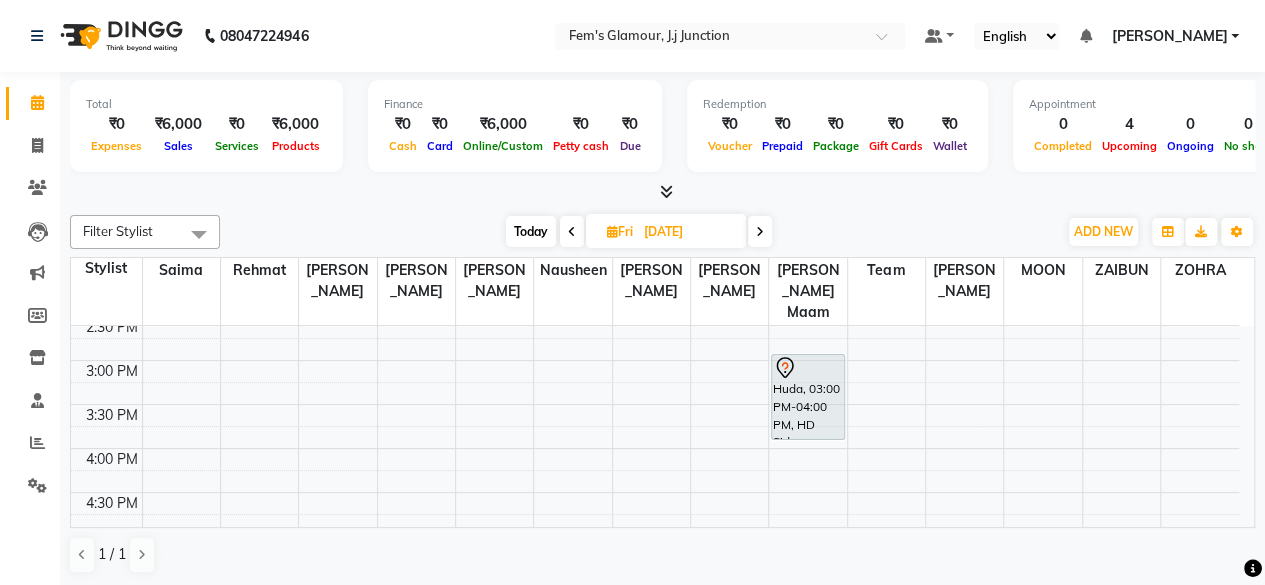 scroll, scrollTop: 405, scrollLeft: 0, axis: vertical 